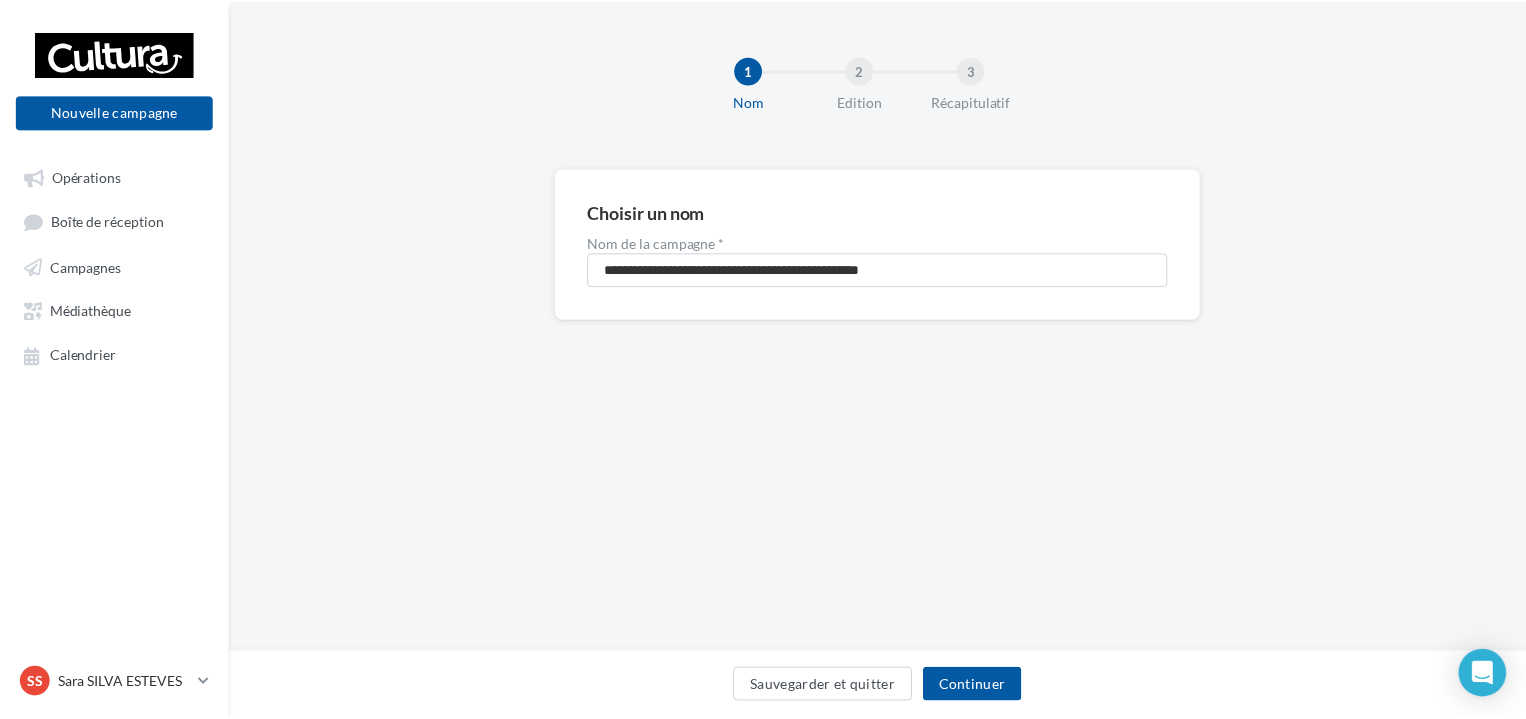 scroll, scrollTop: 0, scrollLeft: 0, axis: both 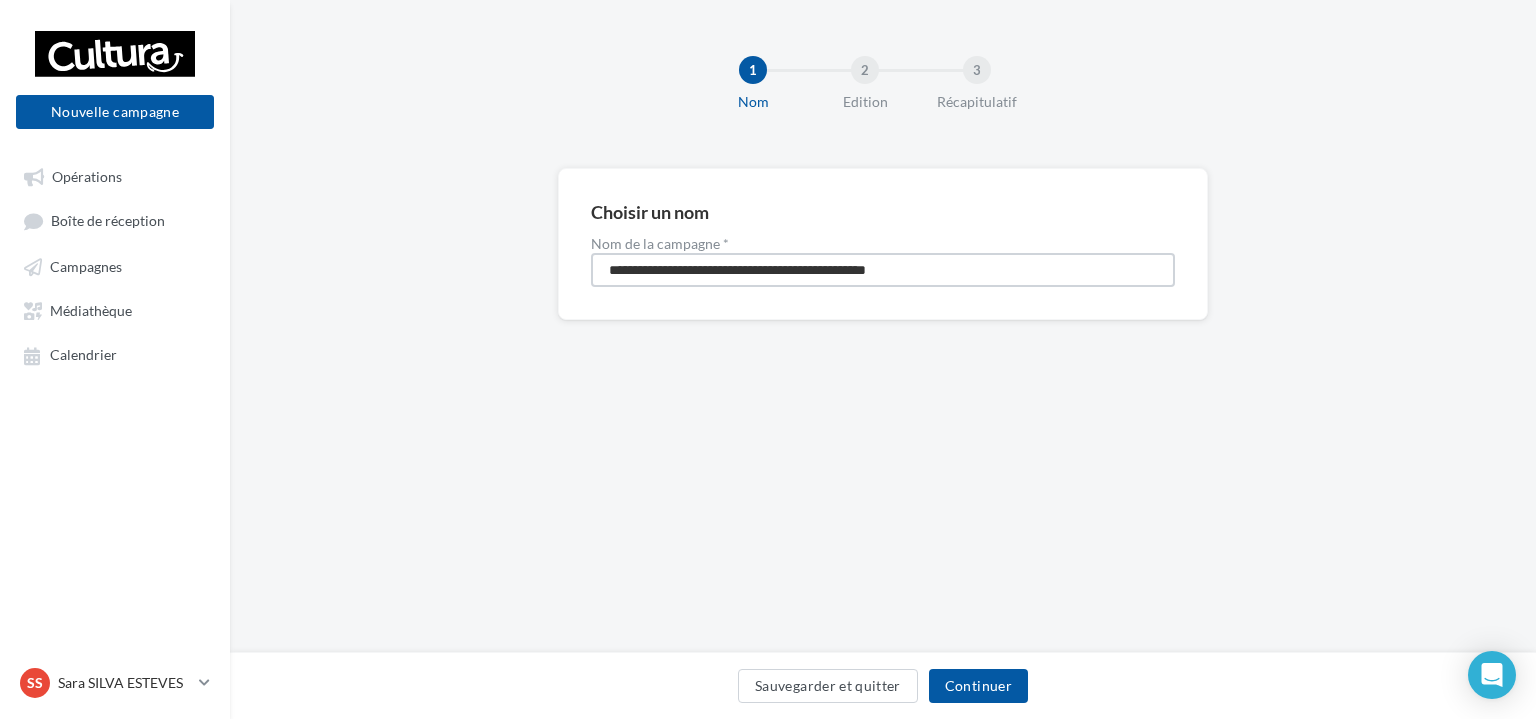 drag, startPoint x: 954, startPoint y: 268, endPoint x: 402, endPoint y: 261, distance: 552.0444 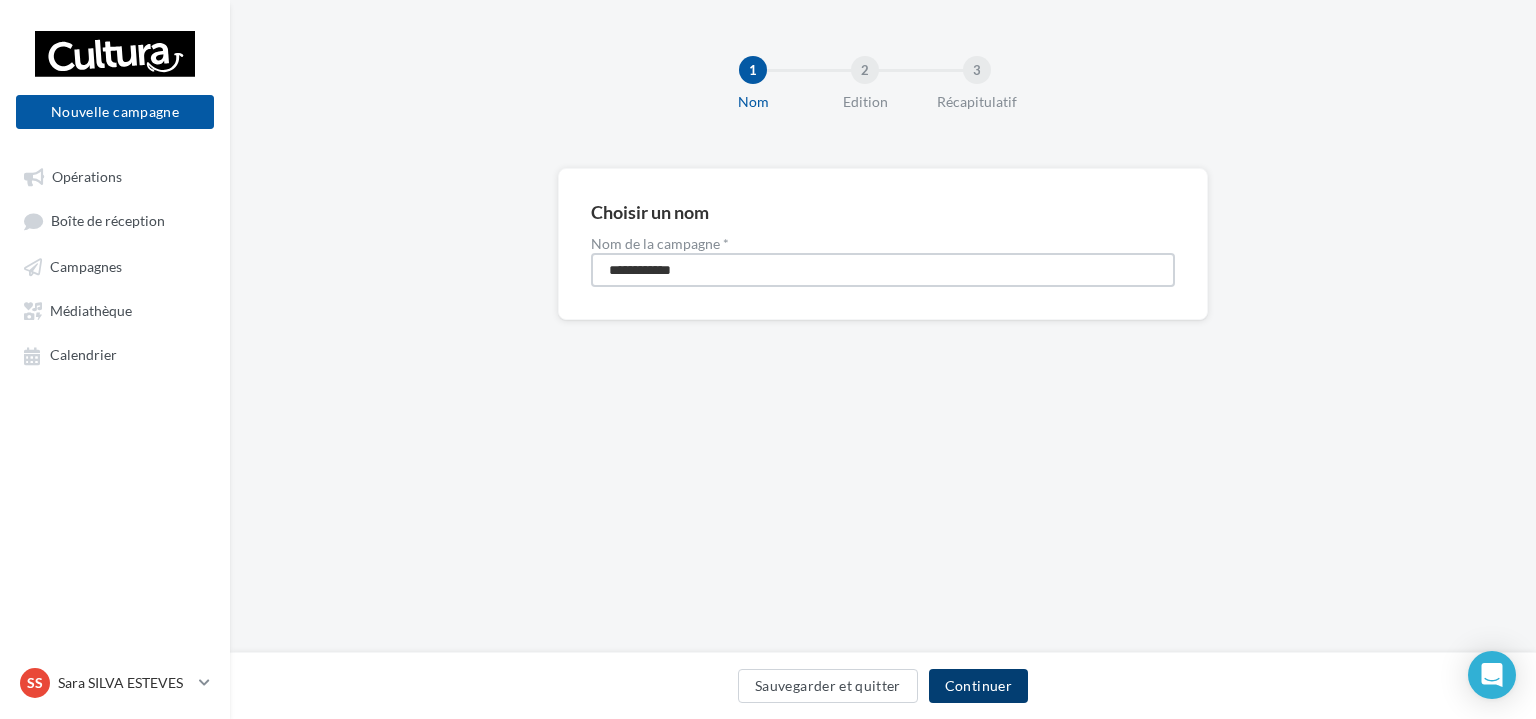 type on "**********" 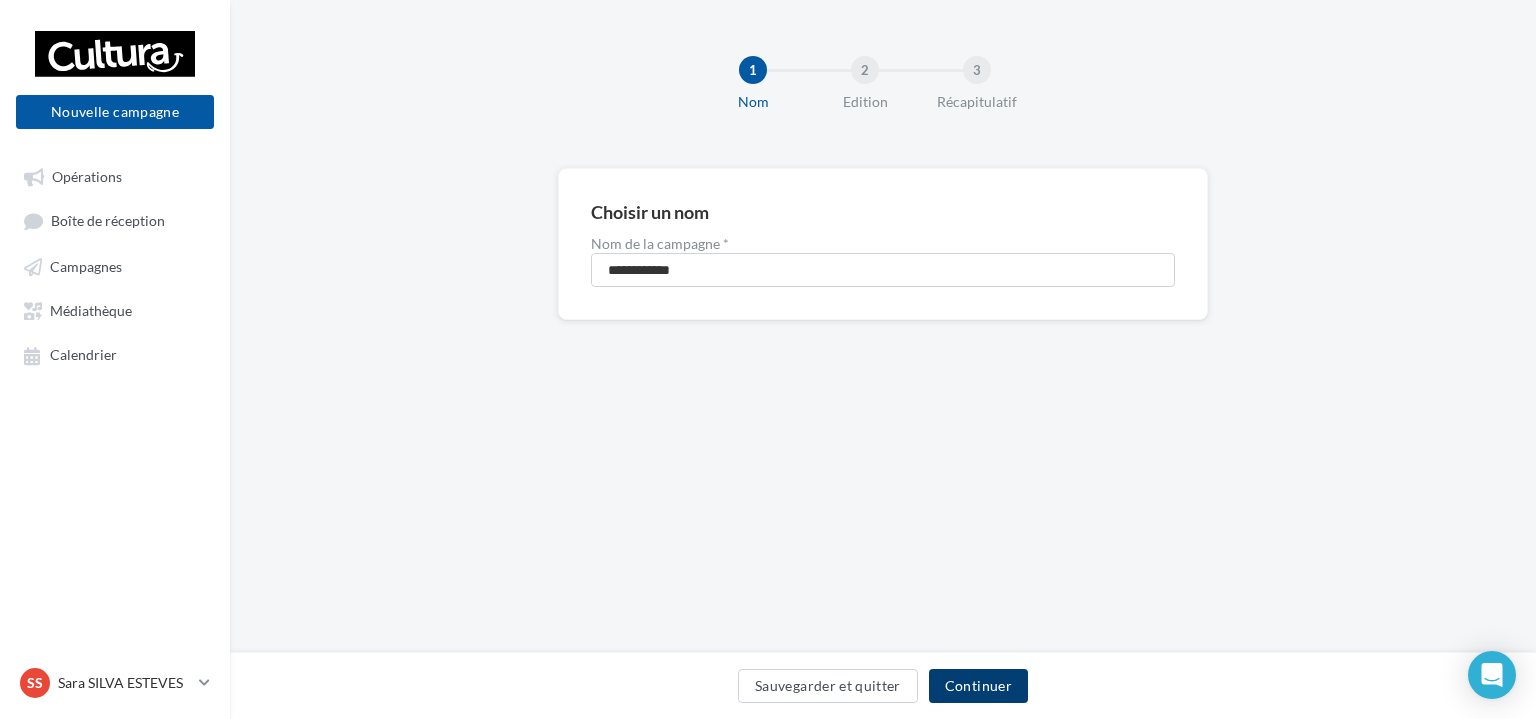 click on "Continuer" at bounding box center [978, 686] 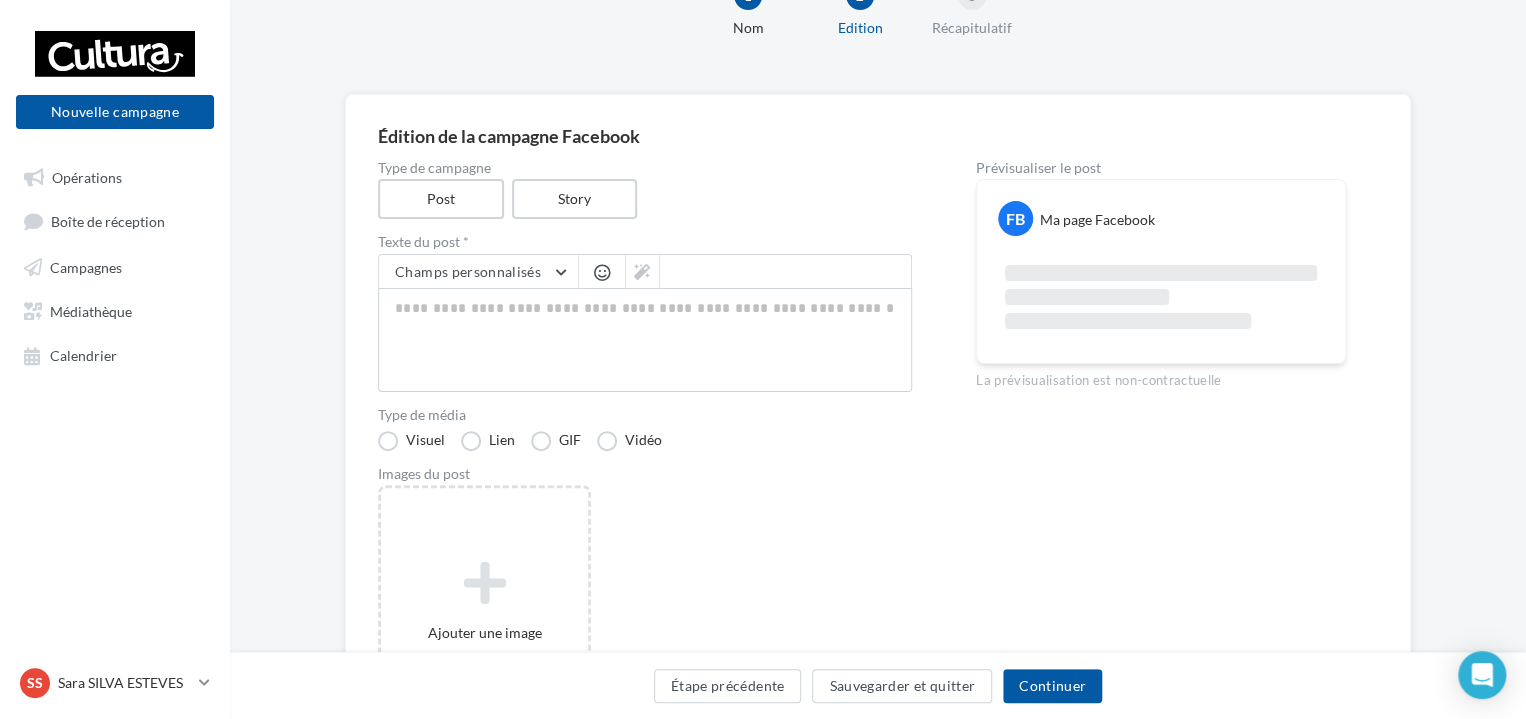 scroll, scrollTop: 100, scrollLeft: 0, axis: vertical 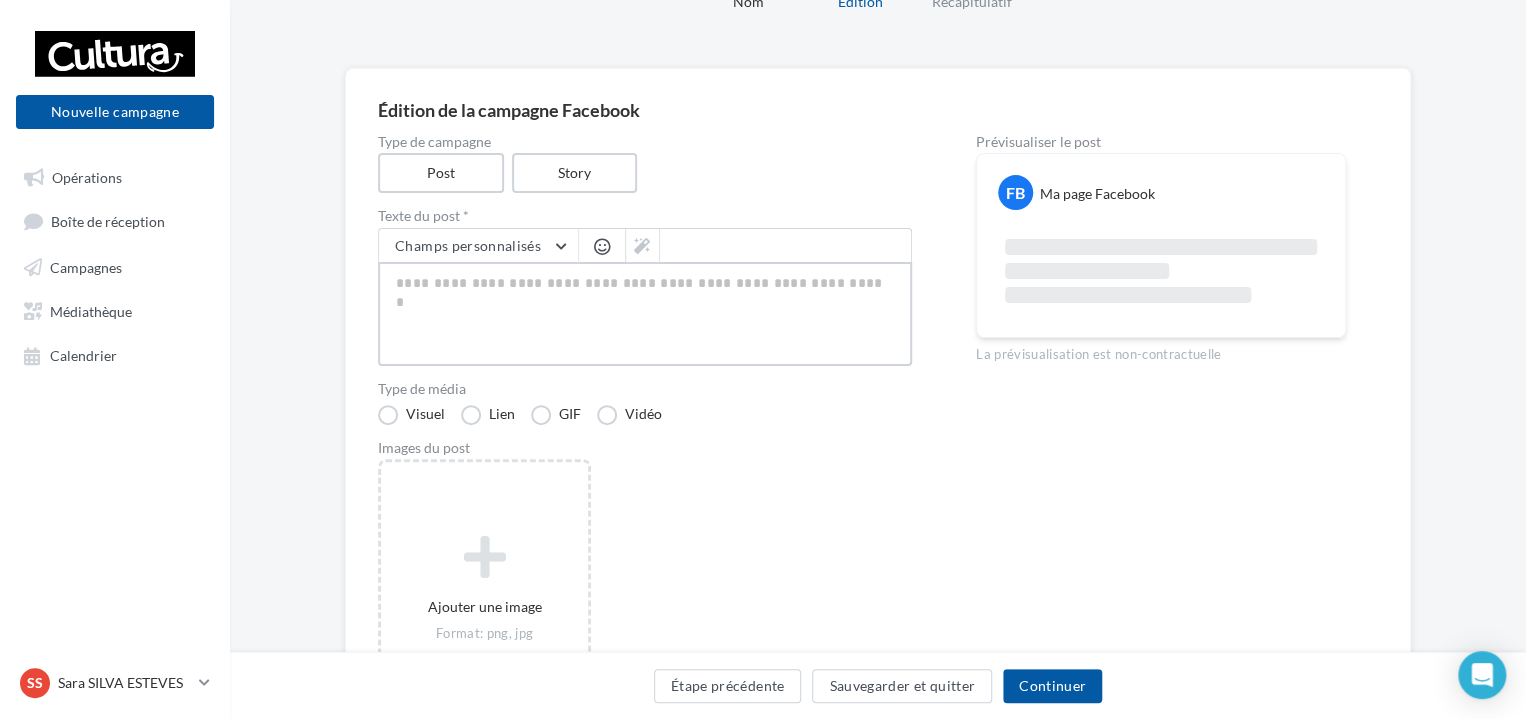 click at bounding box center (645, 314) 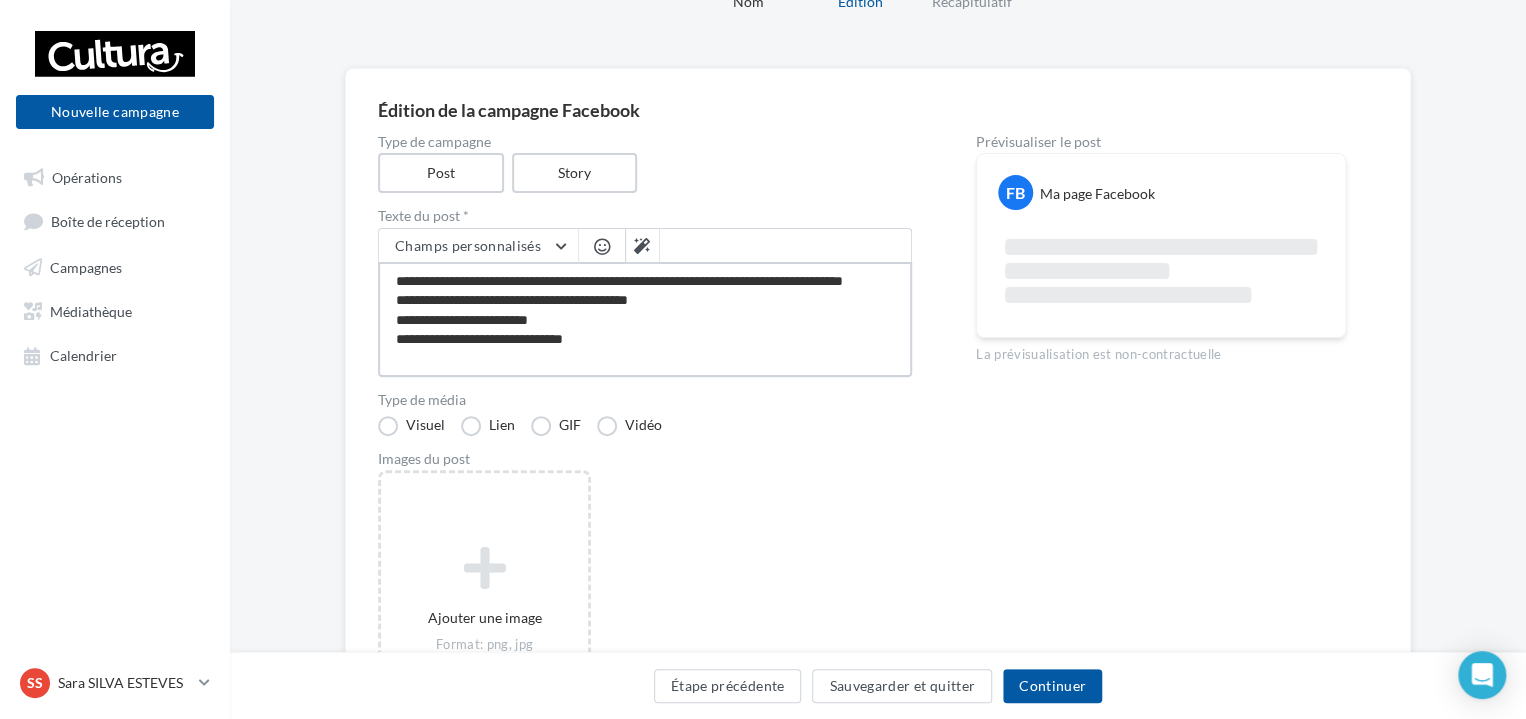 scroll, scrollTop: 10, scrollLeft: 0, axis: vertical 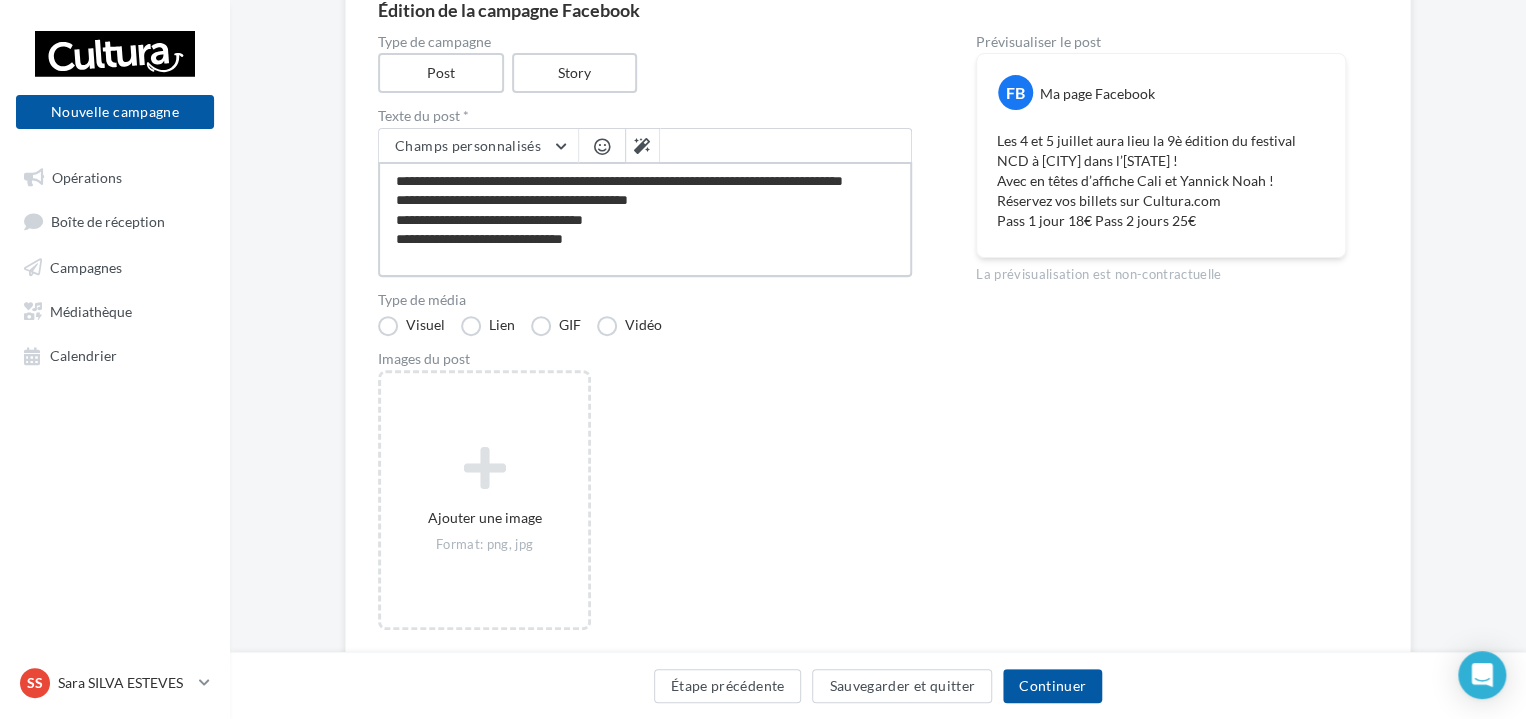 type on "**********" 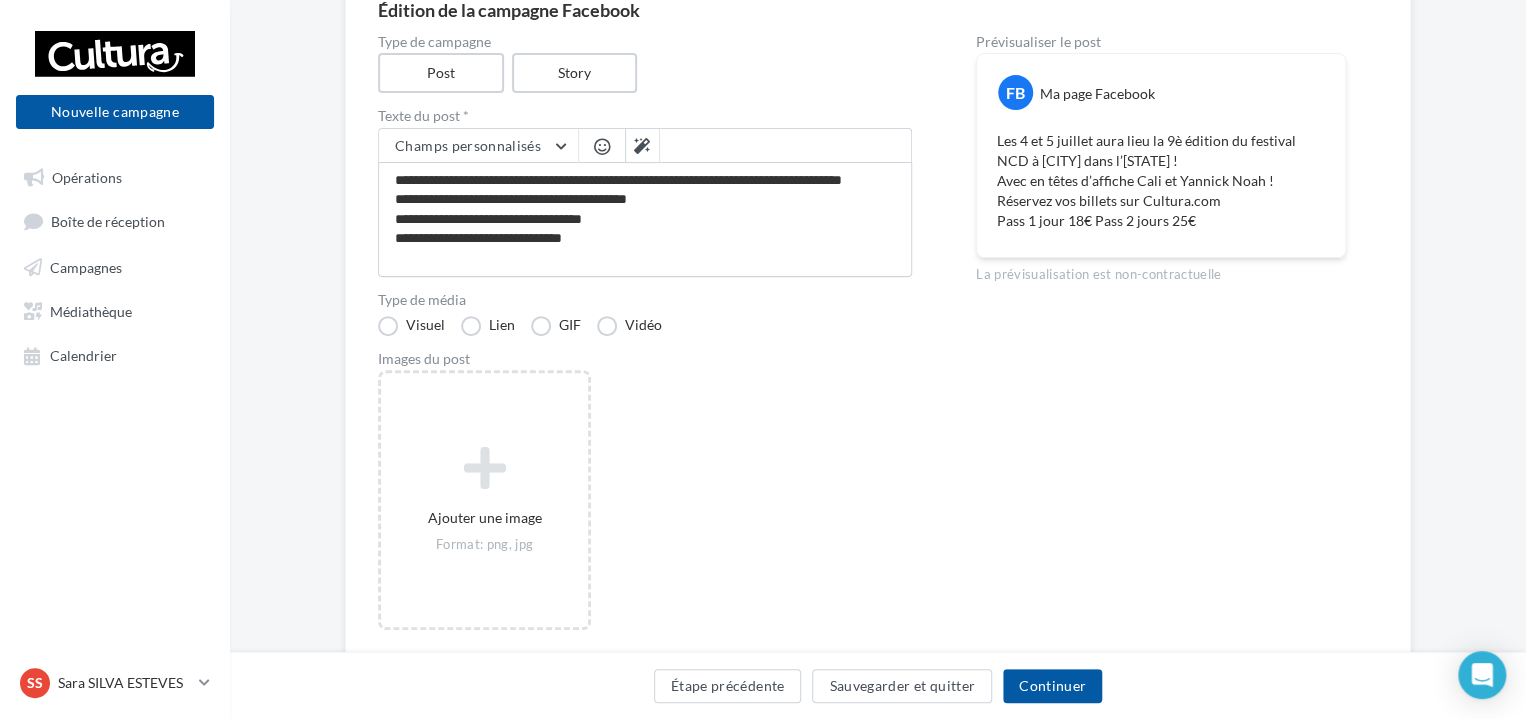 scroll, scrollTop: 9, scrollLeft: 0, axis: vertical 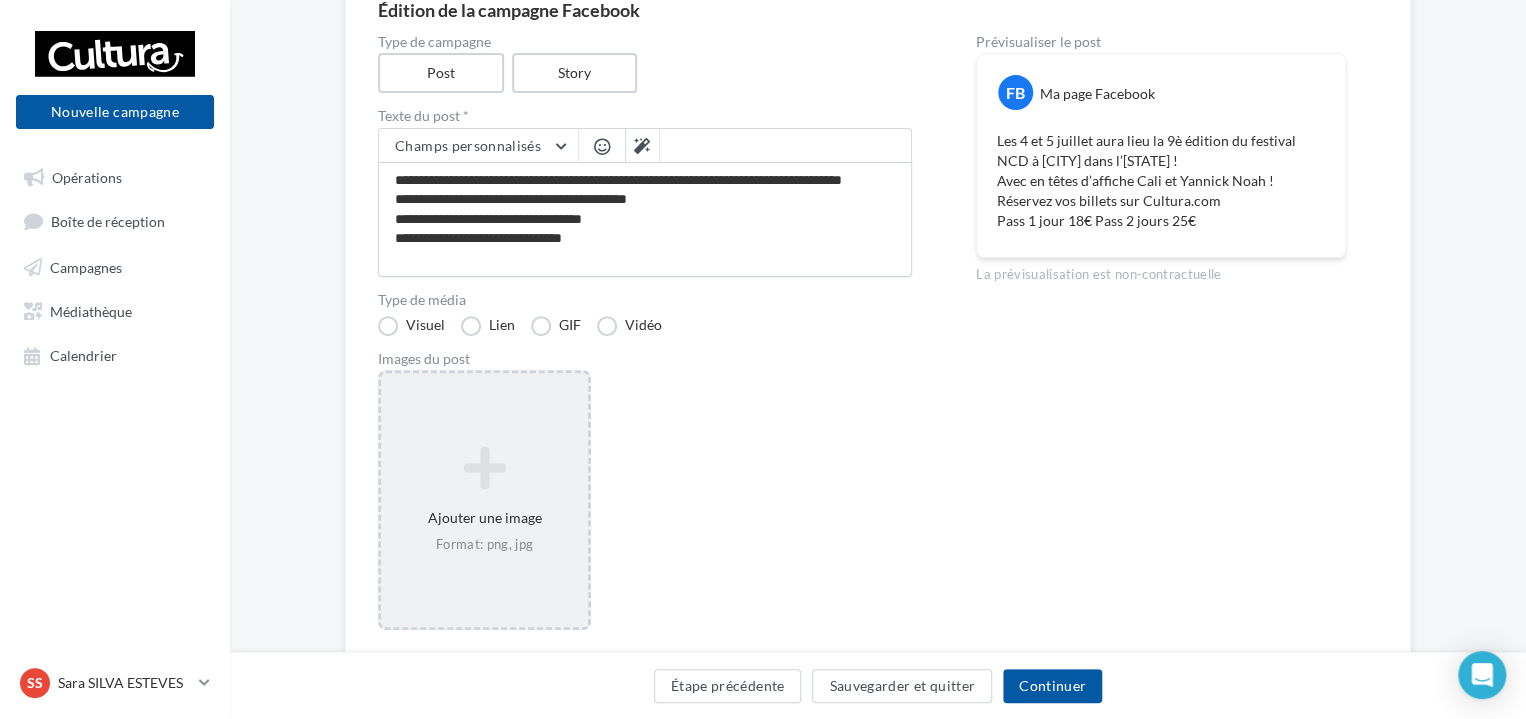 click at bounding box center [484, 468] 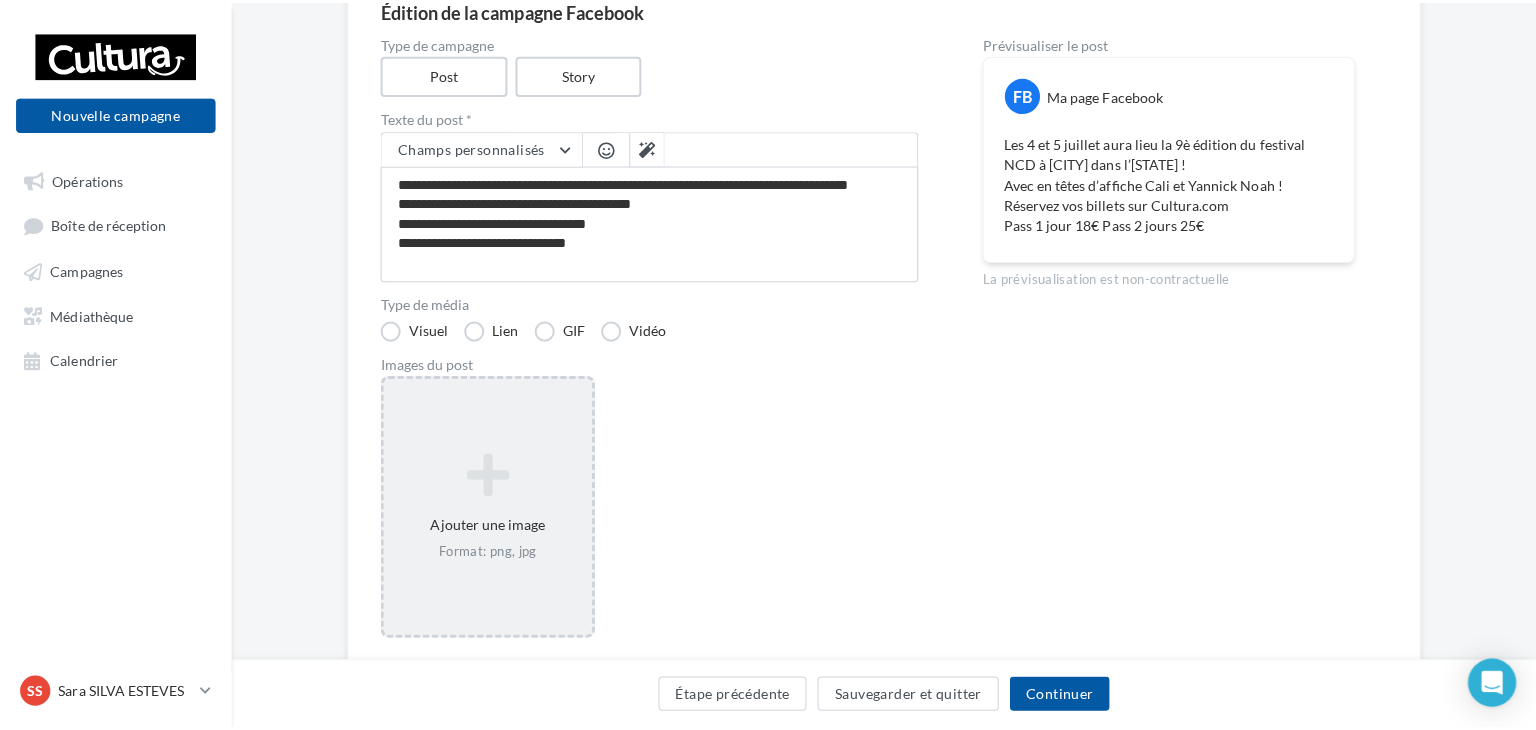 scroll, scrollTop: 9, scrollLeft: 0, axis: vertical 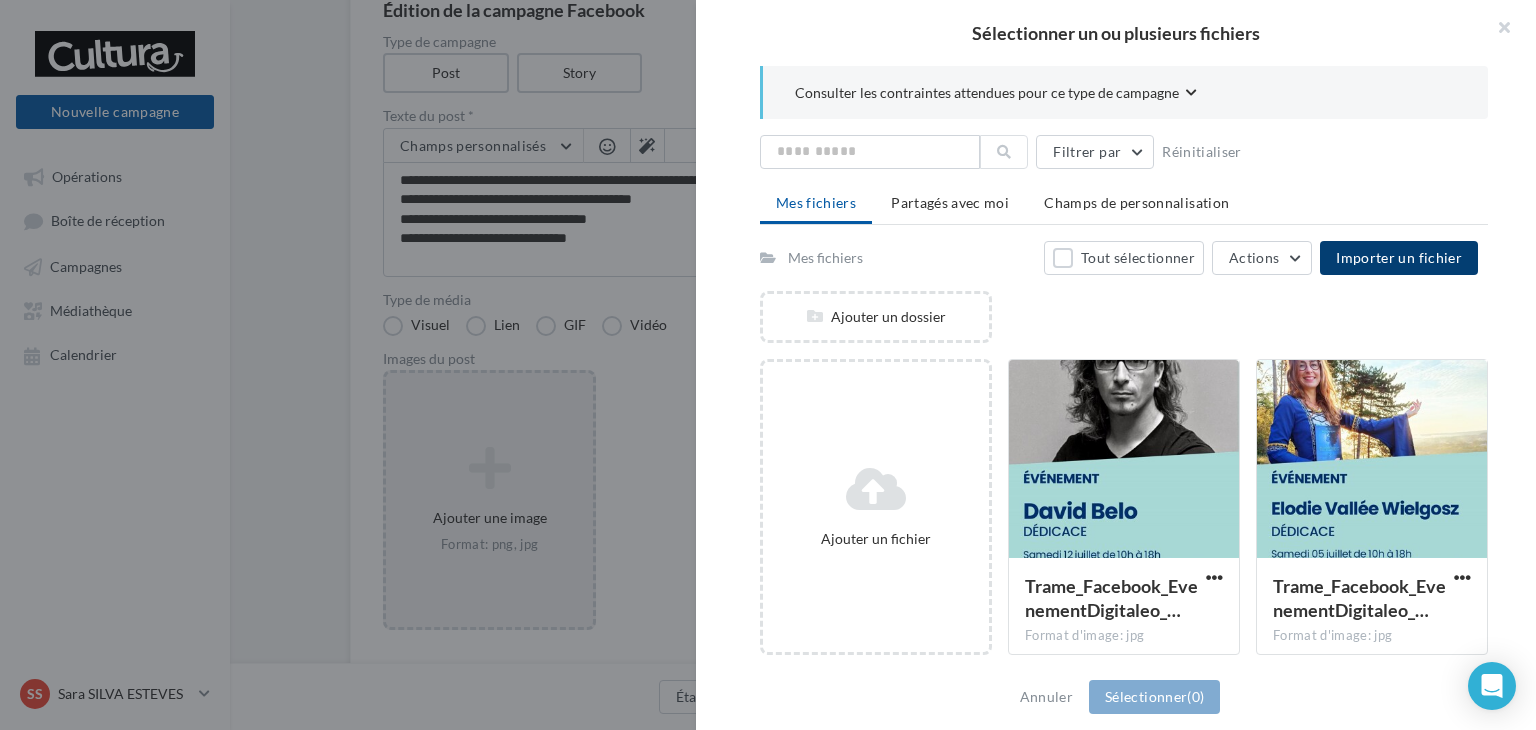 click on "Importer un fichier" at bounding box center (1399, 257) 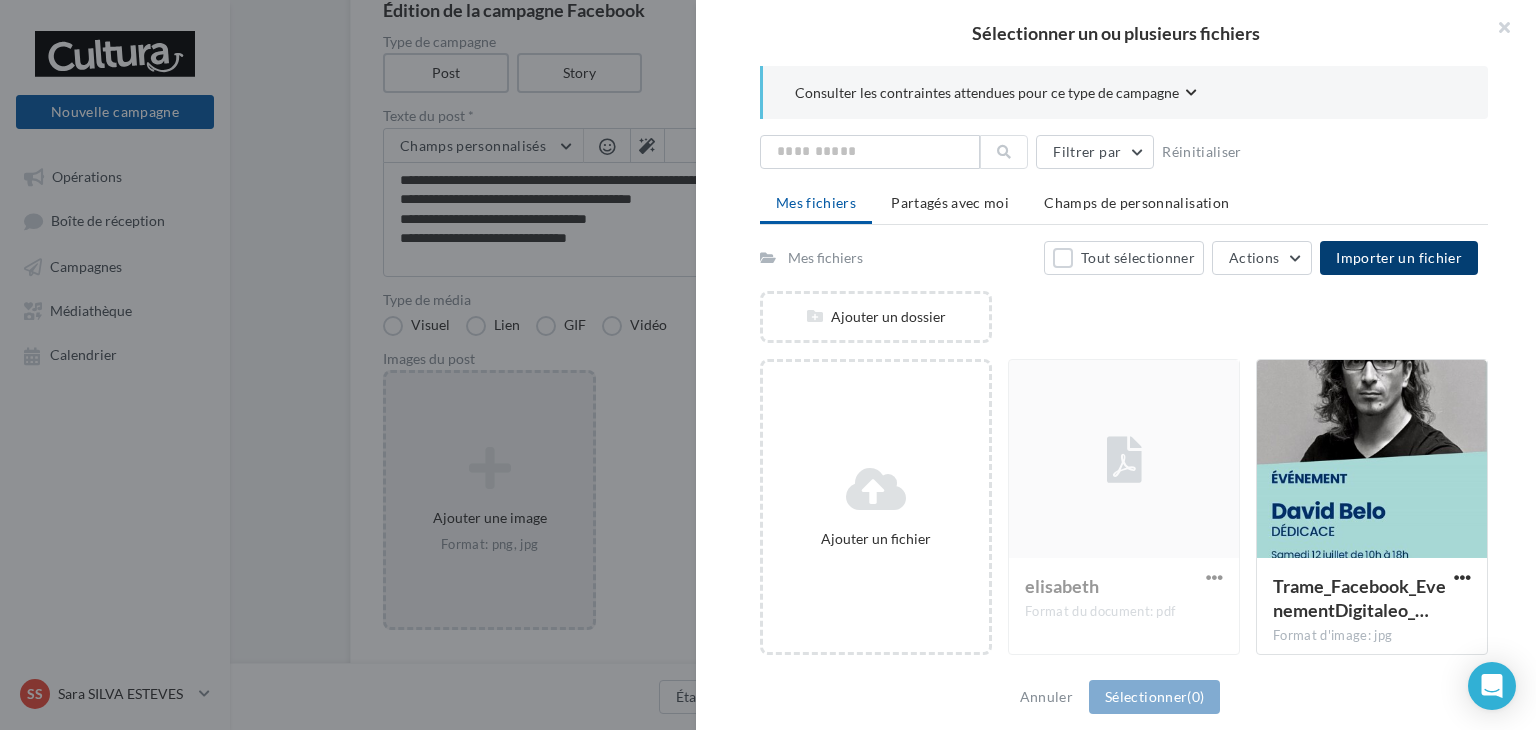 click on "Importer un fichier" at bounding box center (1399, 257) 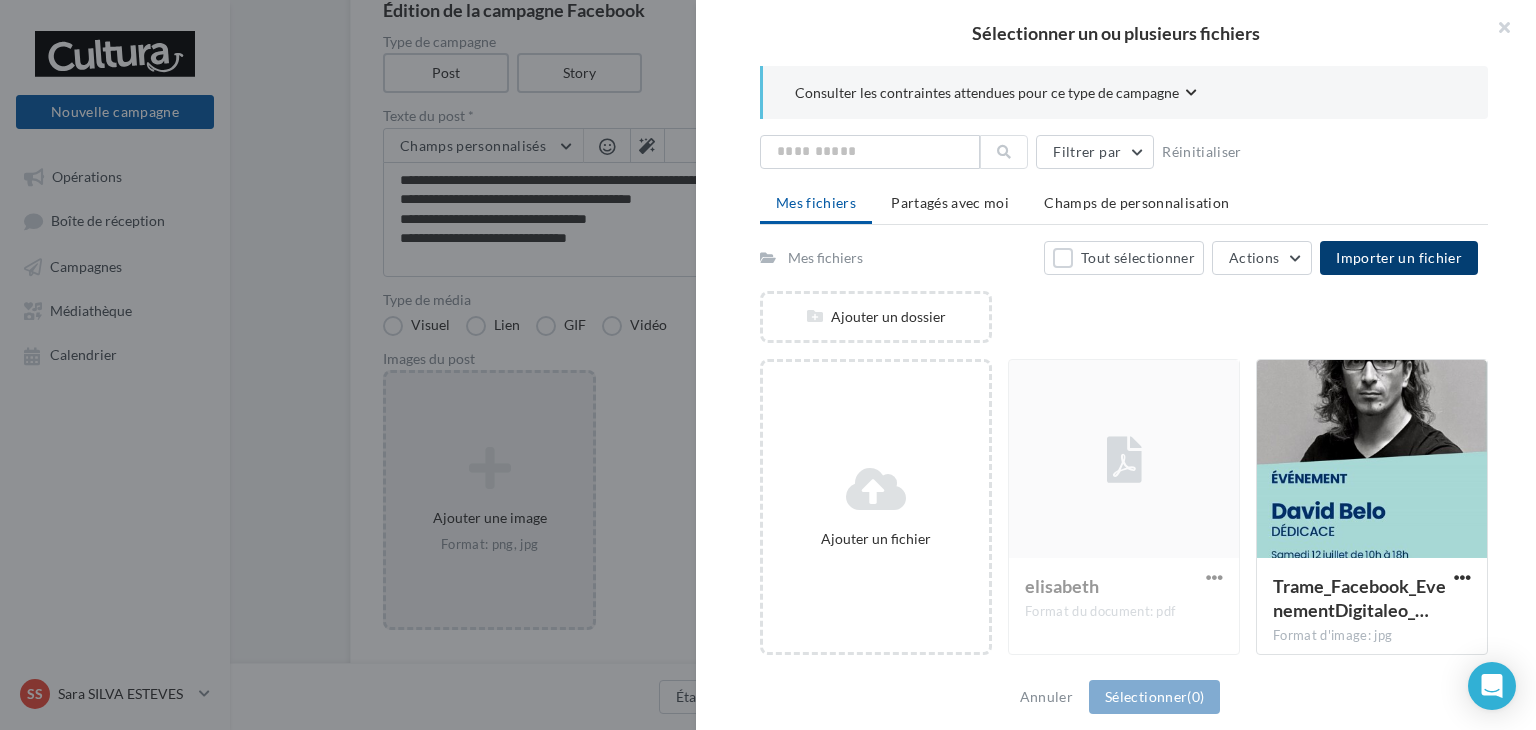 click on "Importer un fichier" at bounding box center [1399, 257] 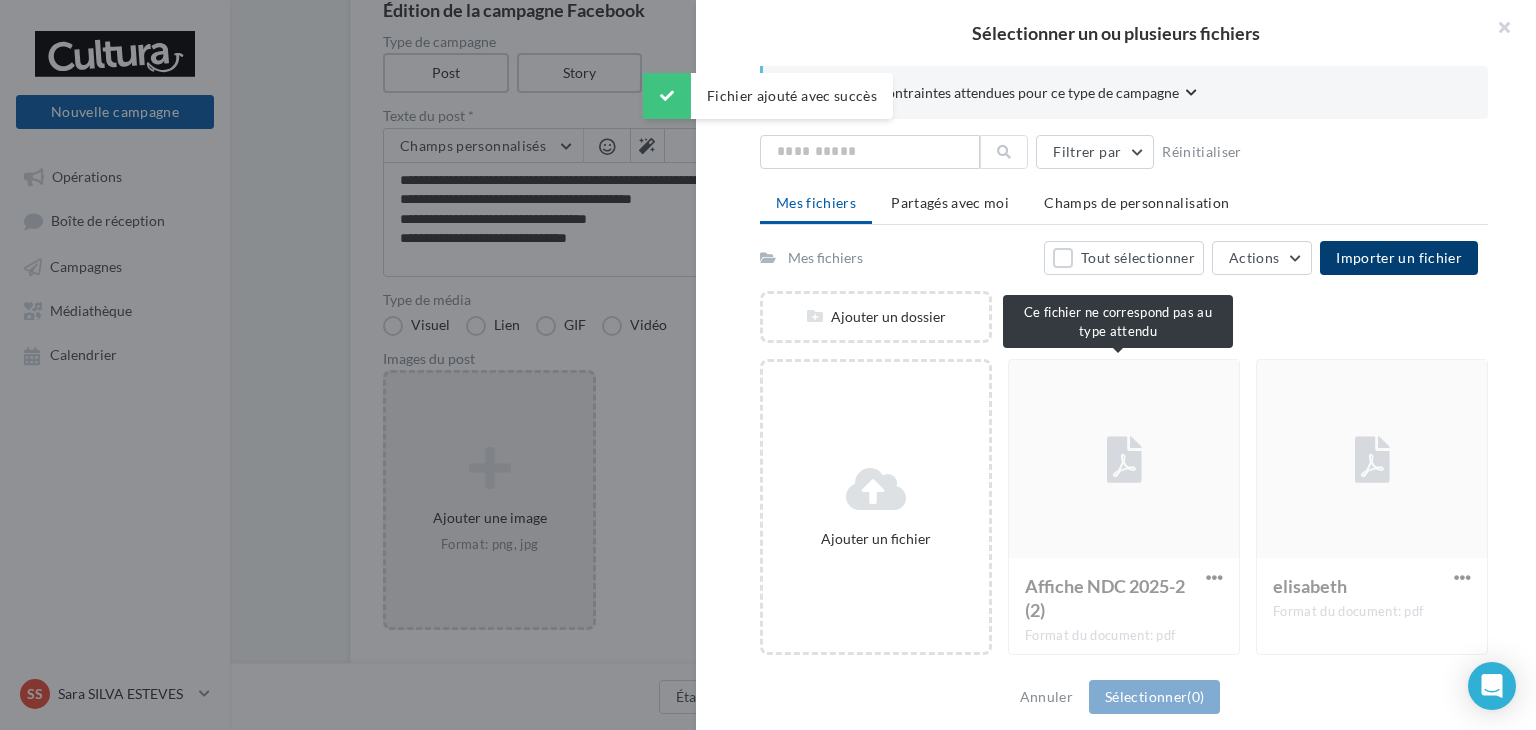 click on "Affiche NDC 2025-2 (2)  Format du document: pdf" at bounding box center [1124, 507] 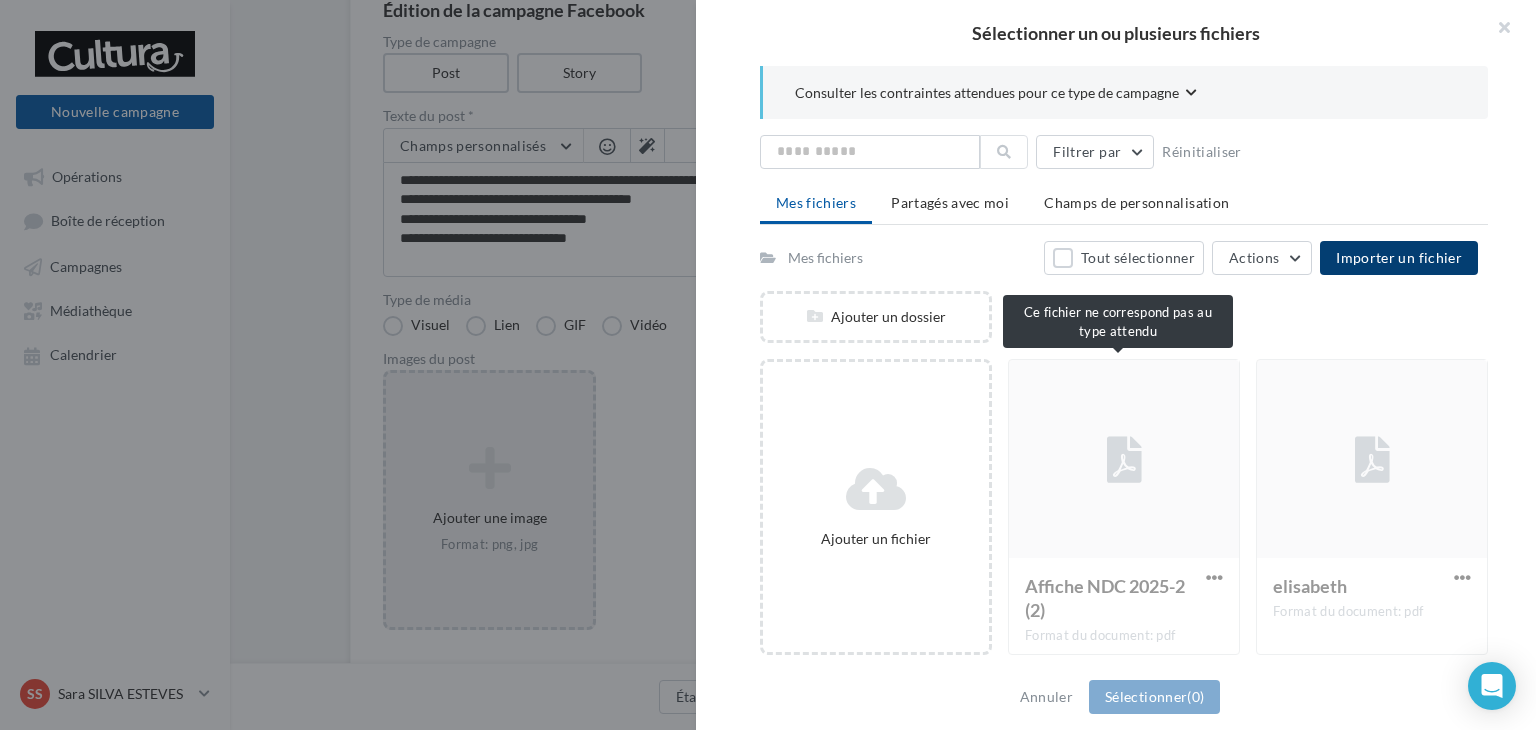 click on "Affiche NDC 2025-2 (2)  Format du document: pdf" at bounding box center (1124, 507) 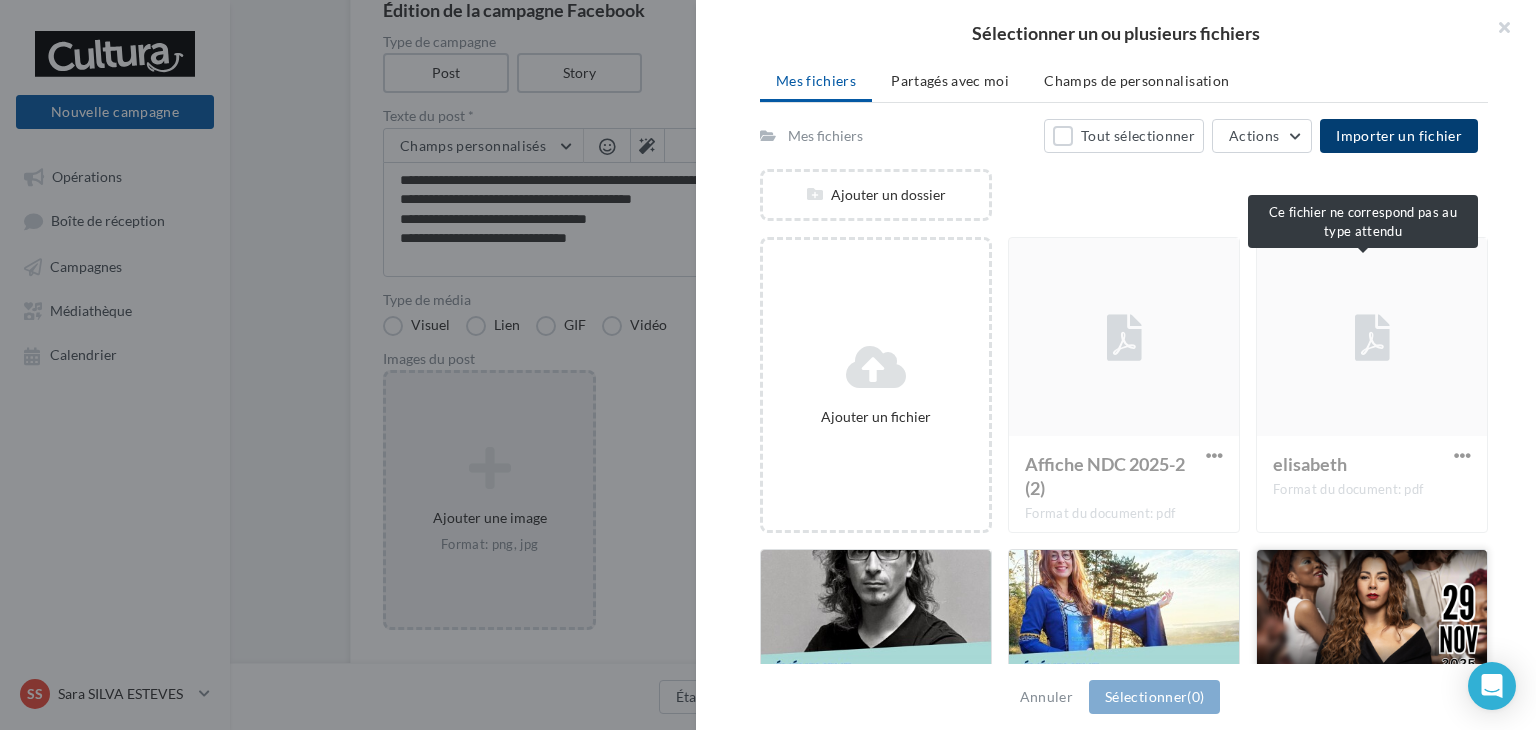 scroll, scrollTop: 100, scrollLeft: 0, axis: vertical 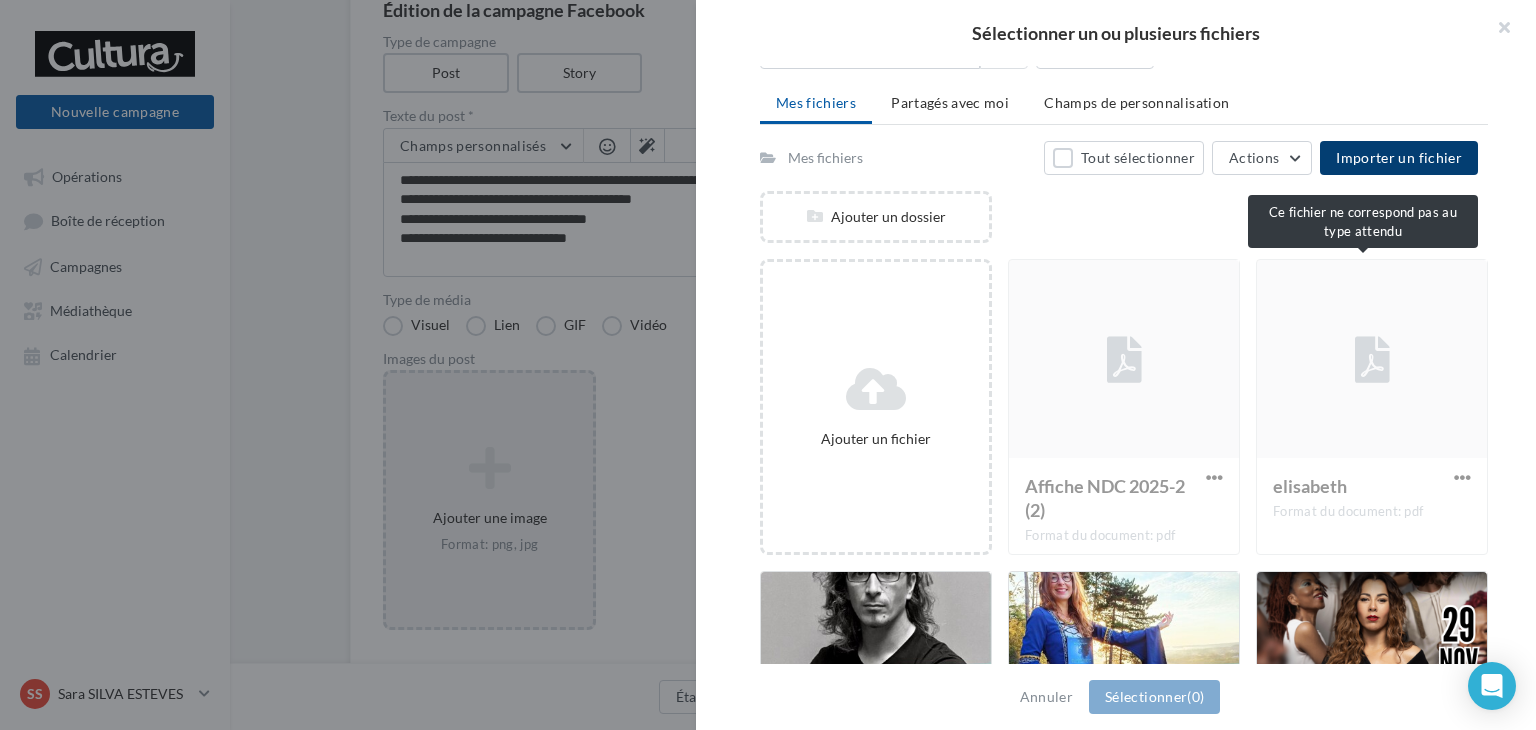 click on "elisabeth  Format du document: pdf" at bounding box center [1372, 407] 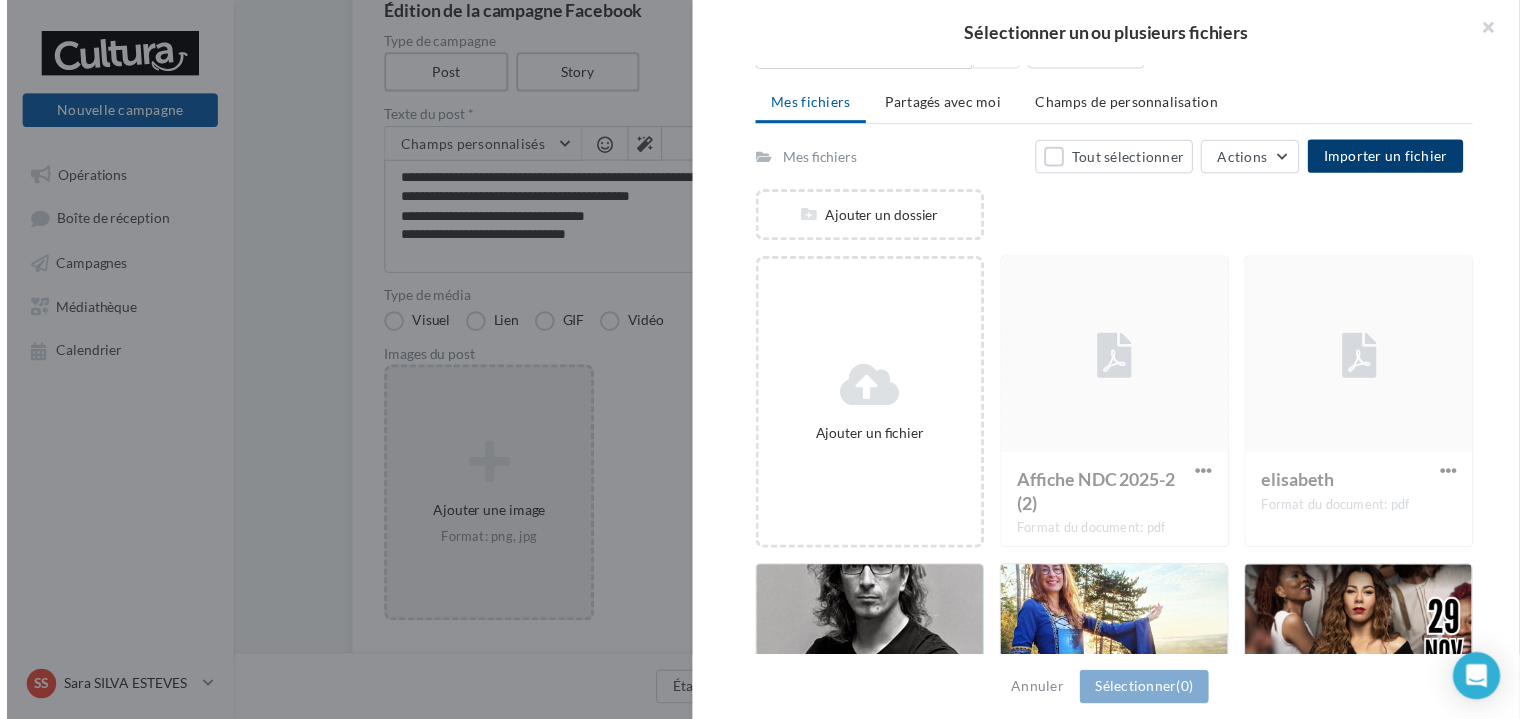 scroll, scrollTop: 100, scrollLeft: 0, axis: vertical 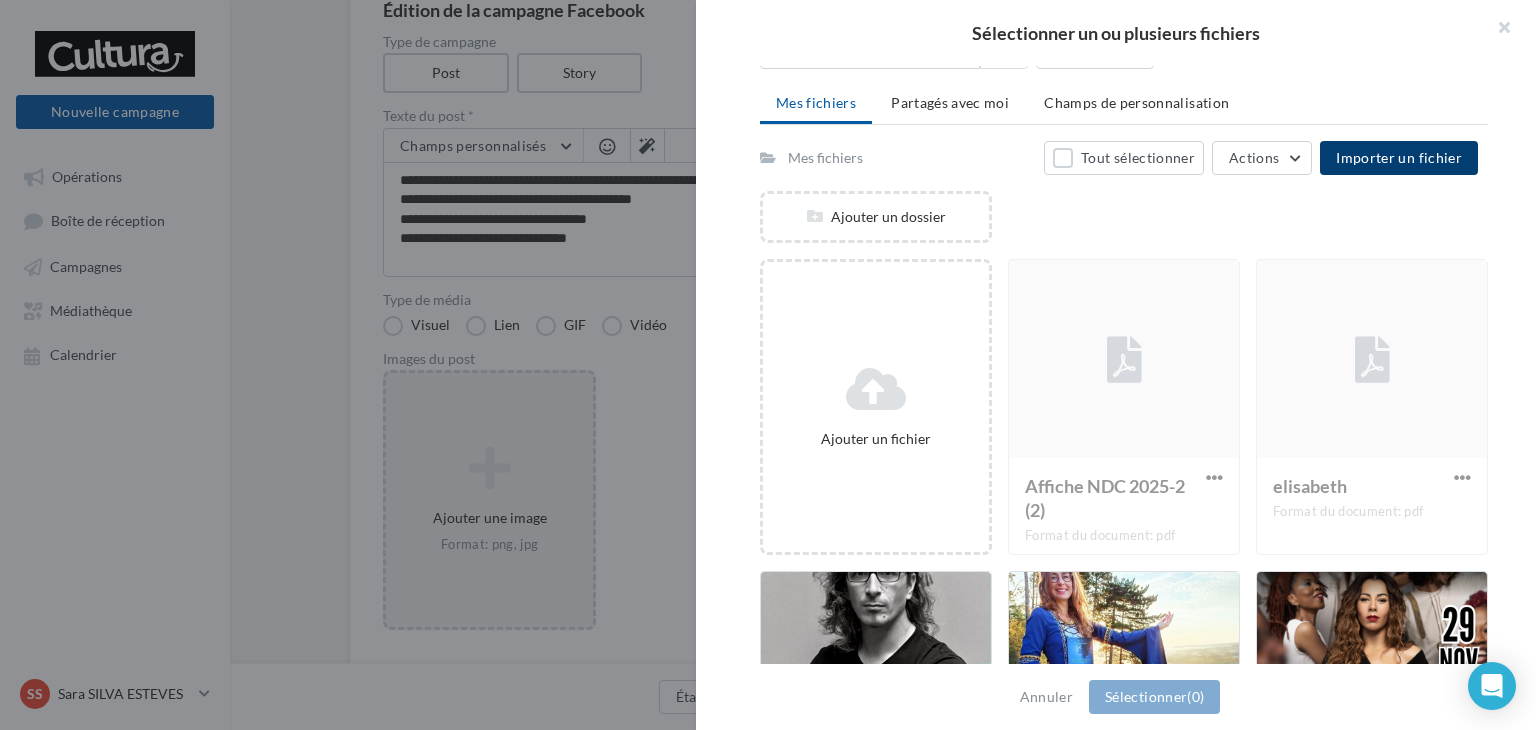 drag, startPoint x: 1496, startPoint y: 20, endPoint x: 1489, endPoint y: 31, distance: 13.038404 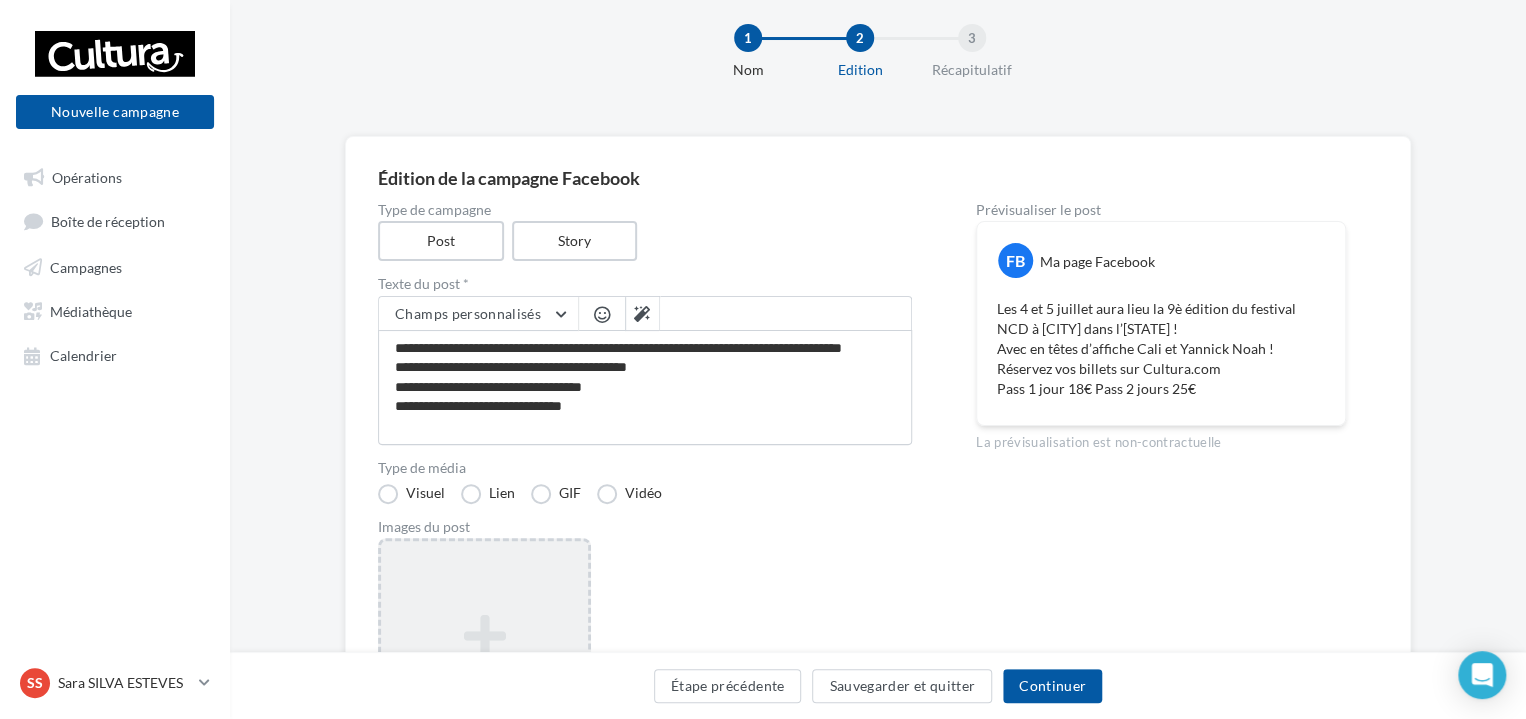 scroll, scrollTop: 0, scrollLeft: 0, axis: both 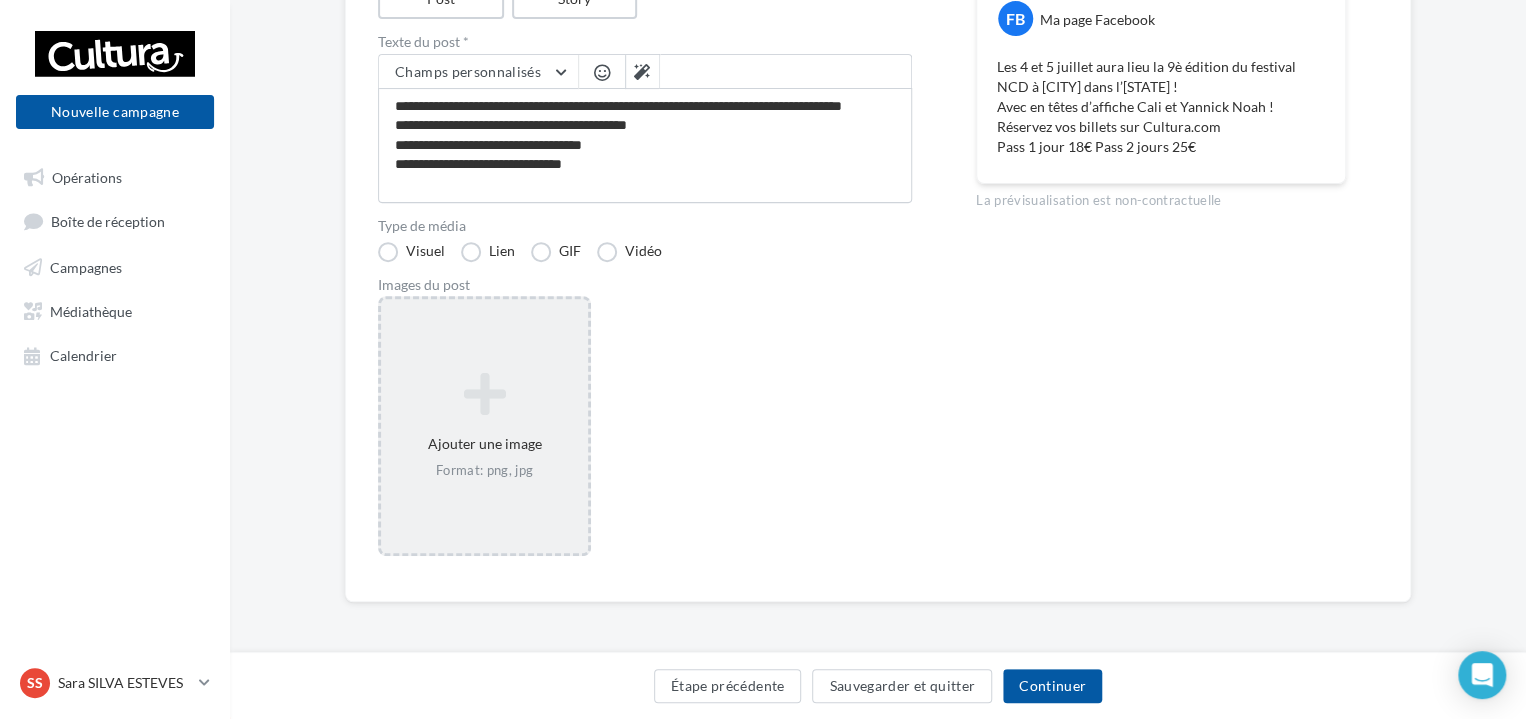 click at bounding box center (484, 394) 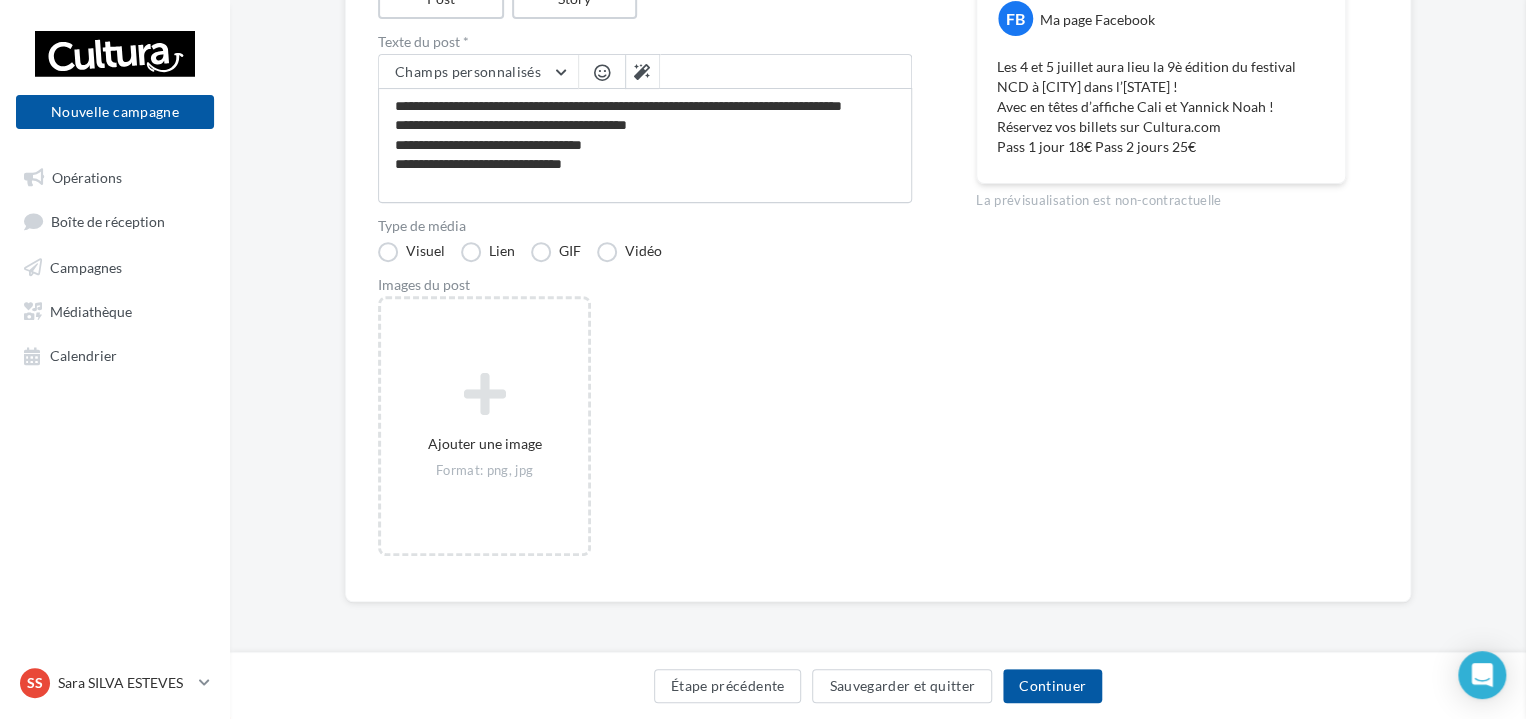 scroll, scrollTop: 264, scrollLeft: 0, axis: vertical 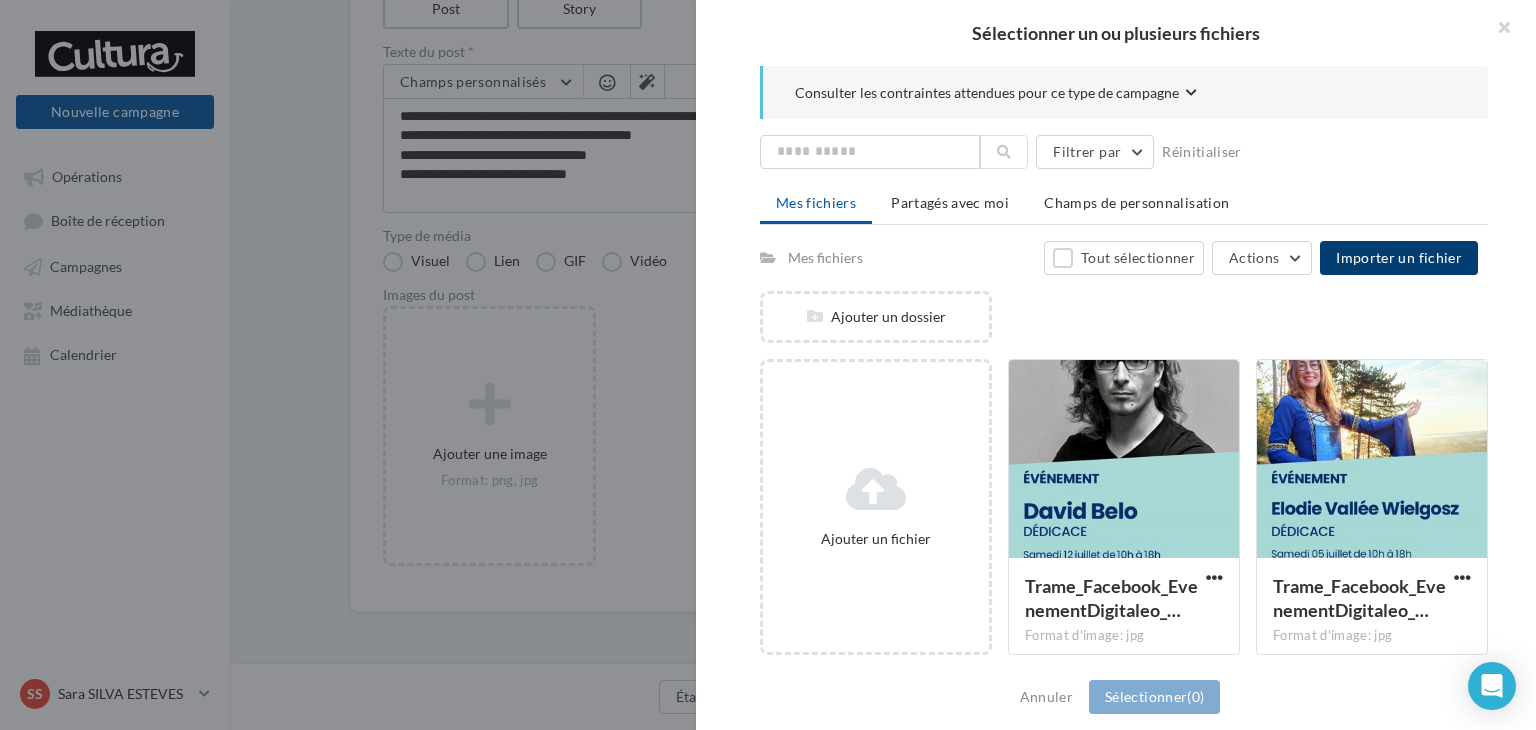click on "Importer un fichier" at bounding box center [1399, 257] 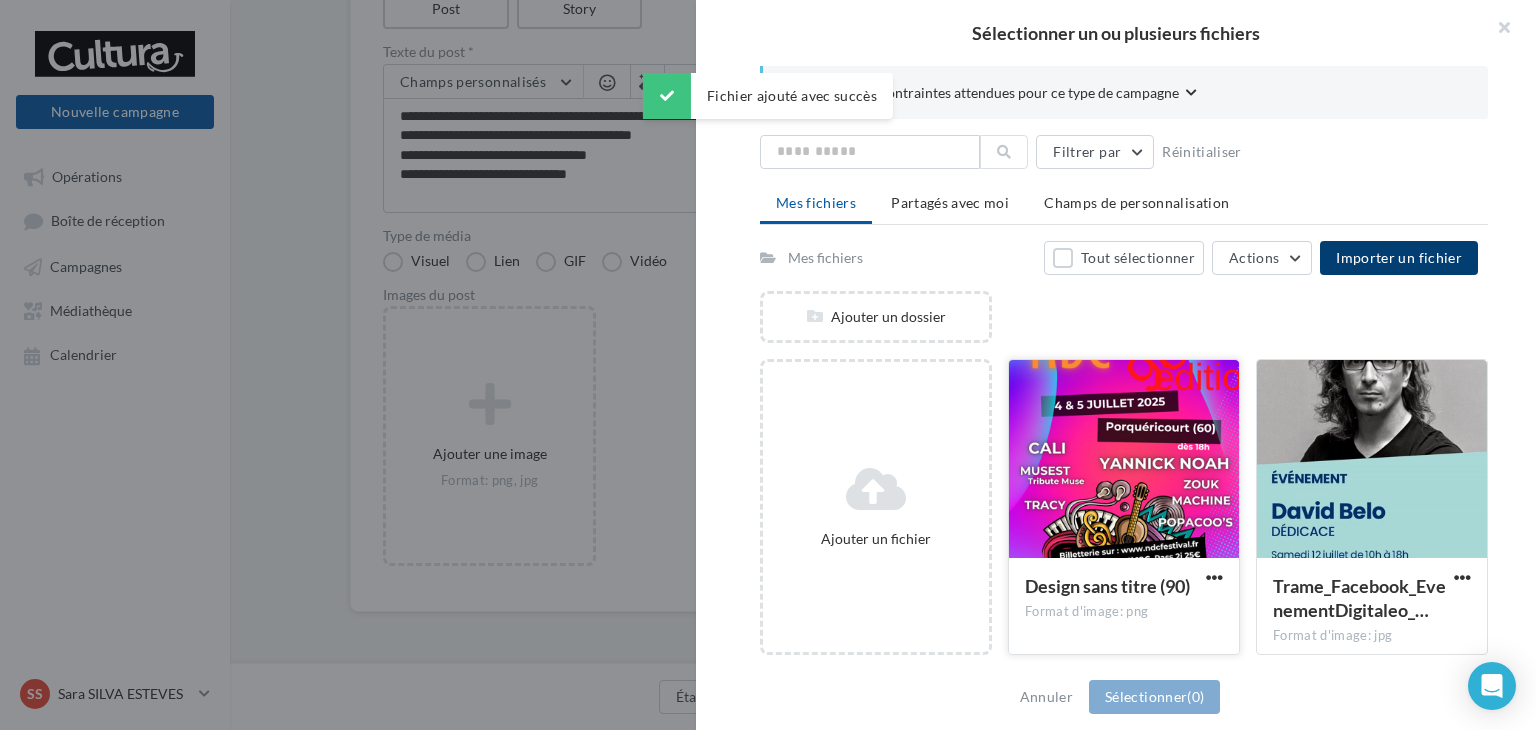 click at bounding box center [1124, 460] 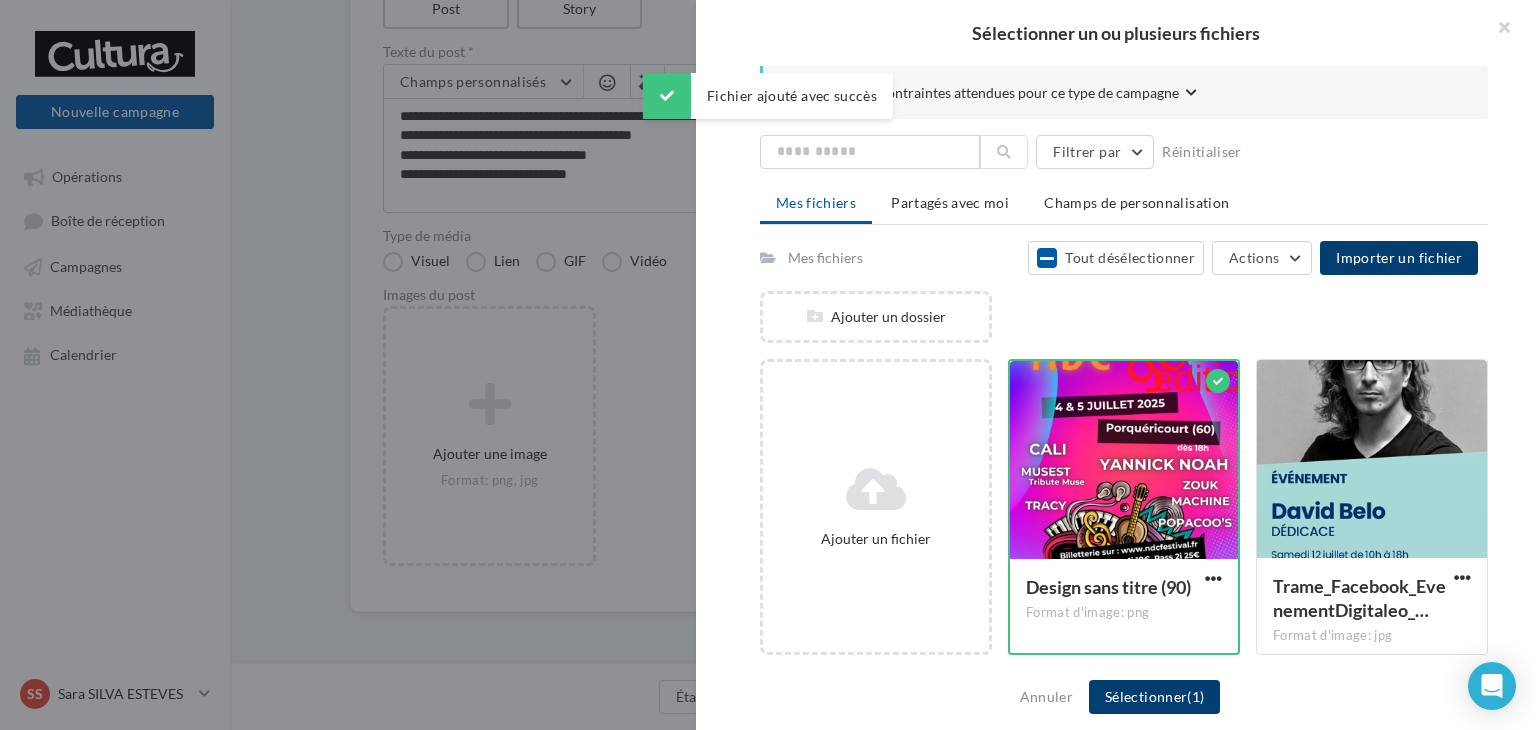 click on "Sélectionner   (1)" at bounding box center (1154, 697) 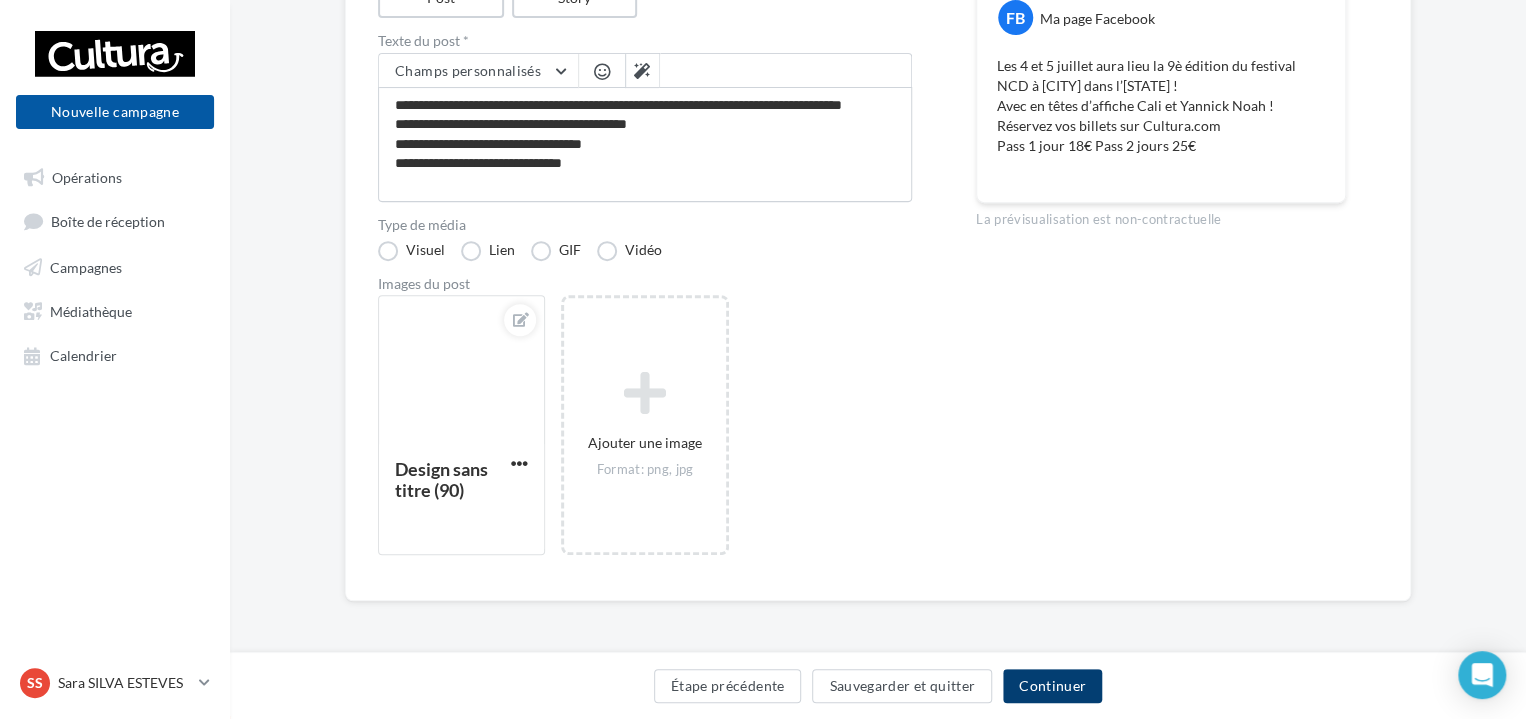 scroll, scrollTop: 400, scrollLeft: 0, axis: vertical 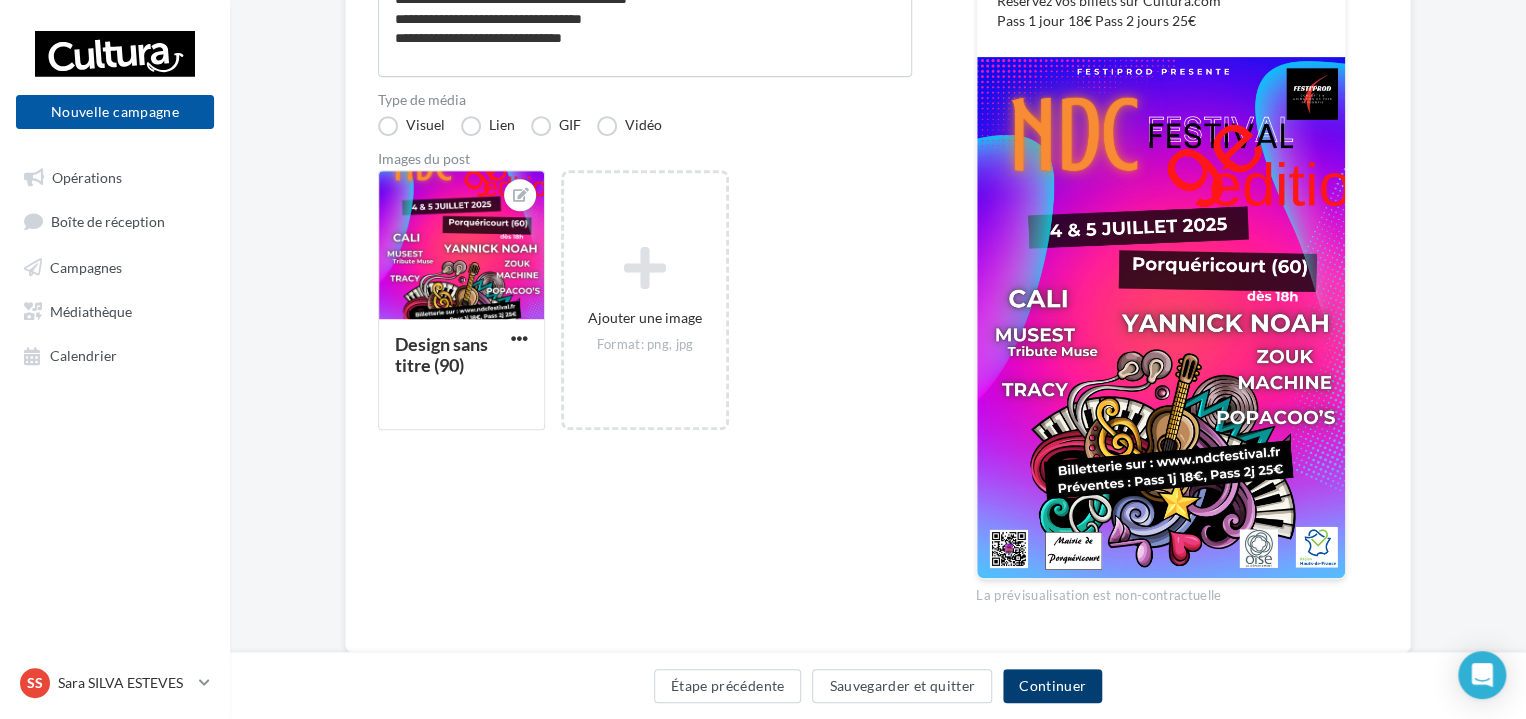 click on "Continuer" at bounding box center [1052, 686] 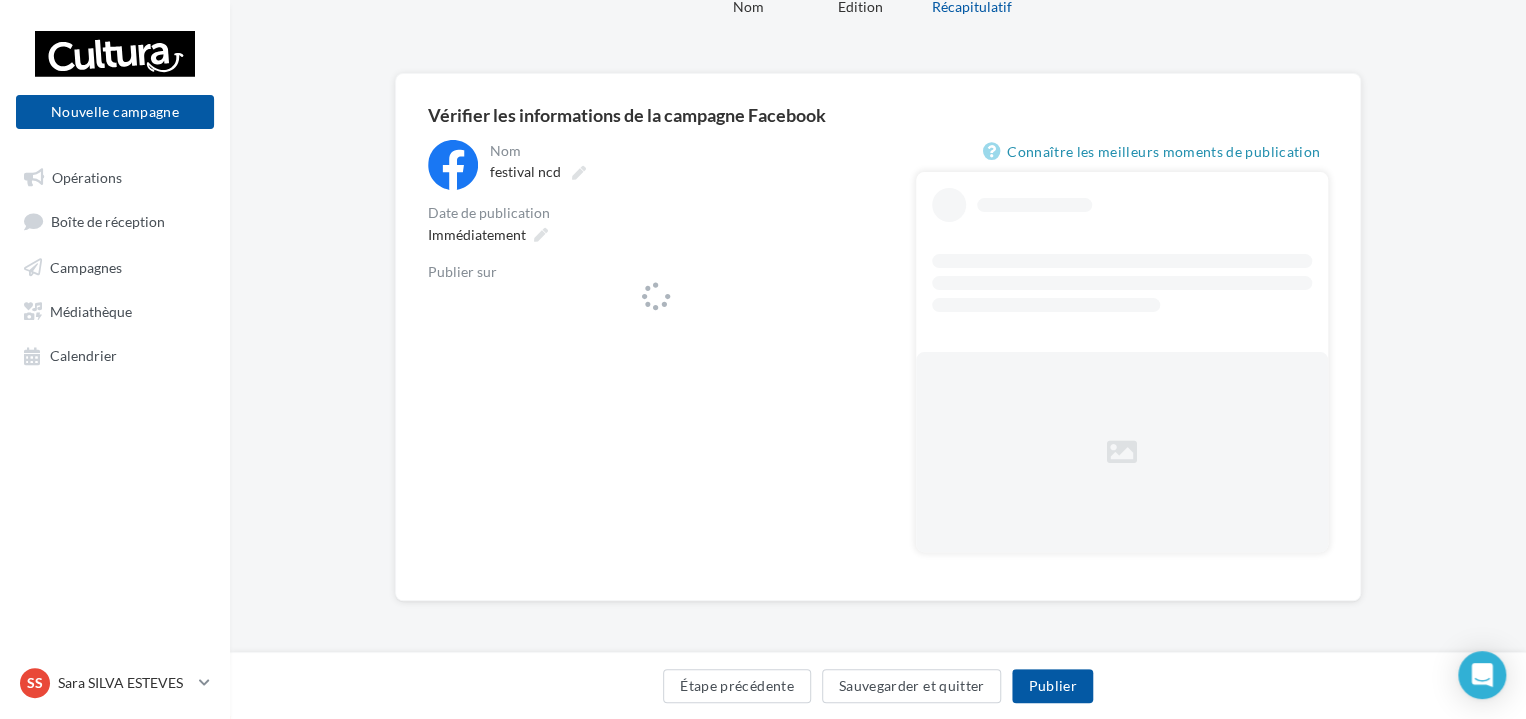 scroll, scrollTop: 0, scrollLeft: 0, axis: both 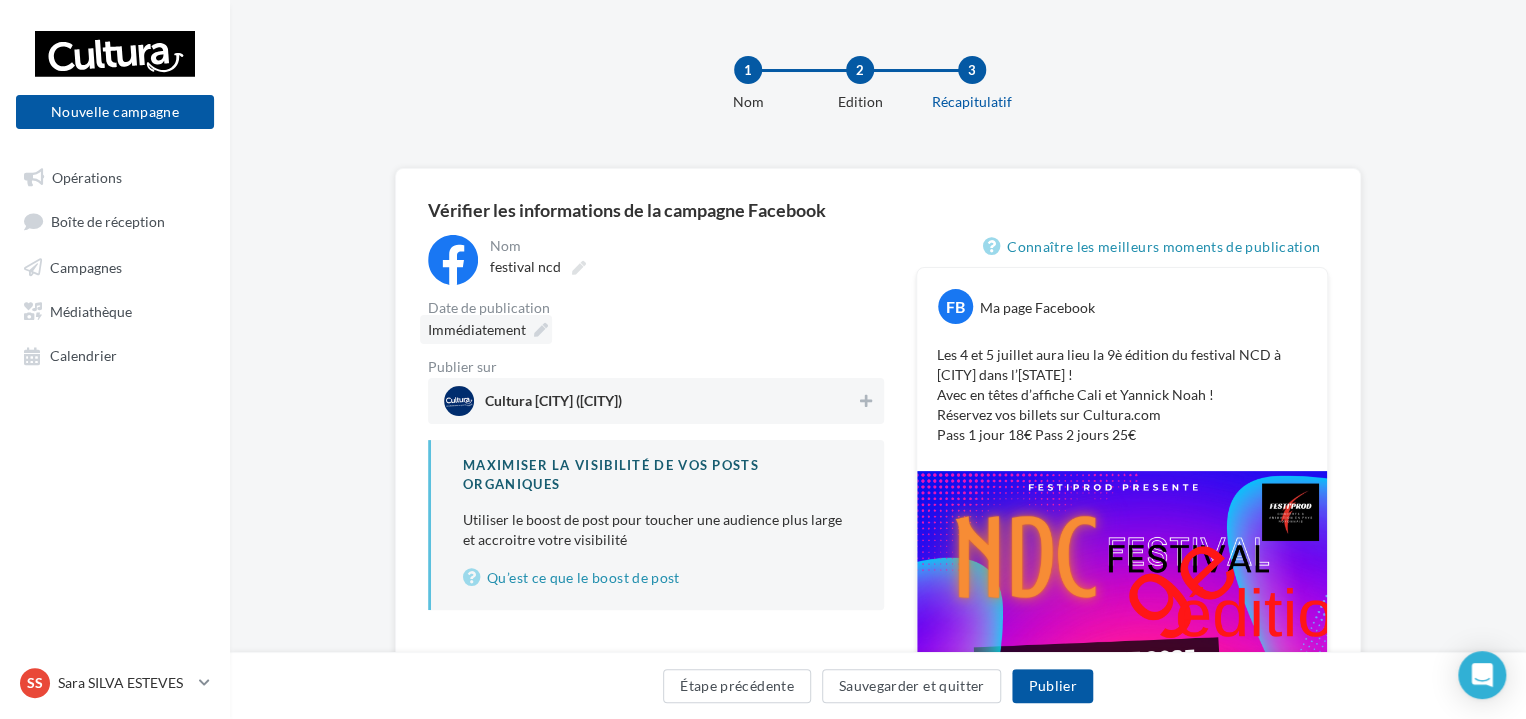 click at bounding box center [541, 330] 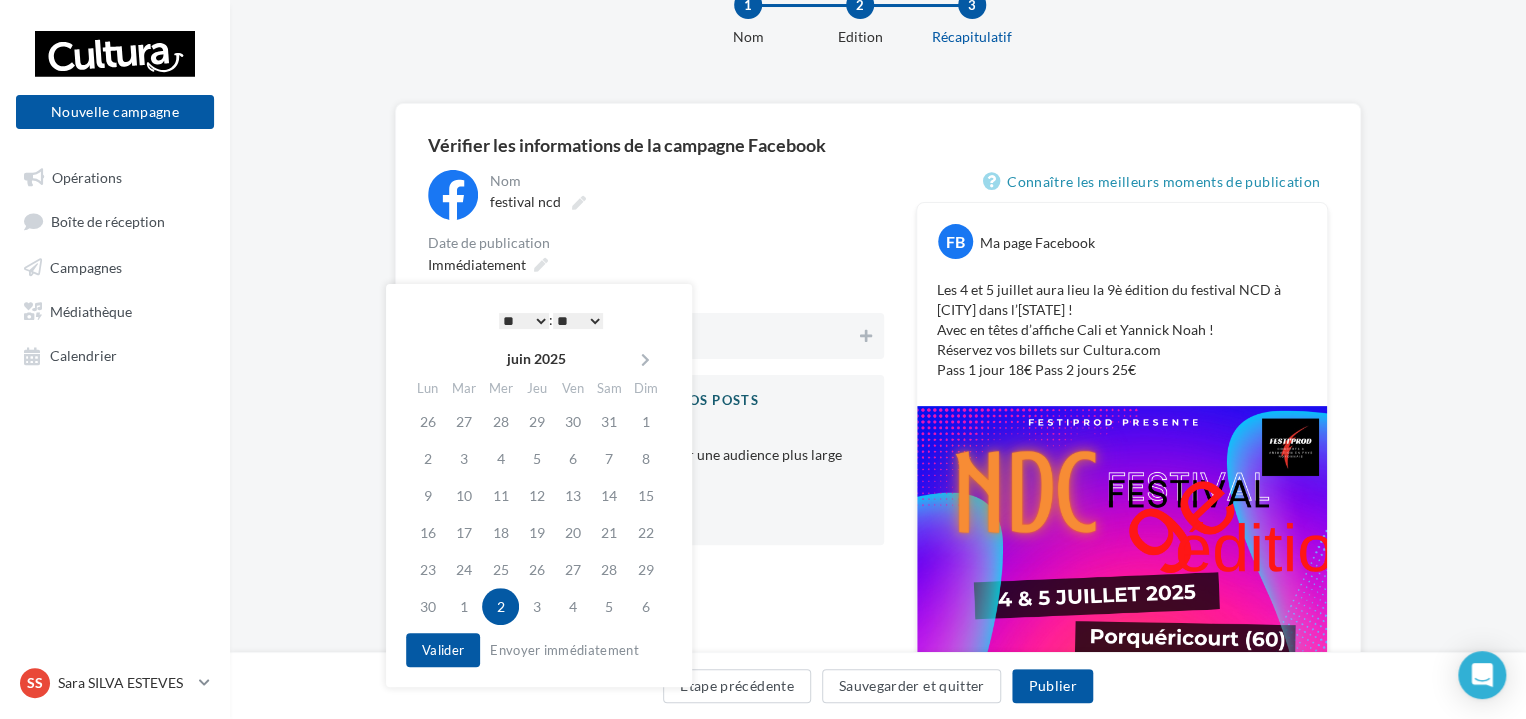 scroll, scrollTop: 100, scrollLeft: 0, axis: vertical 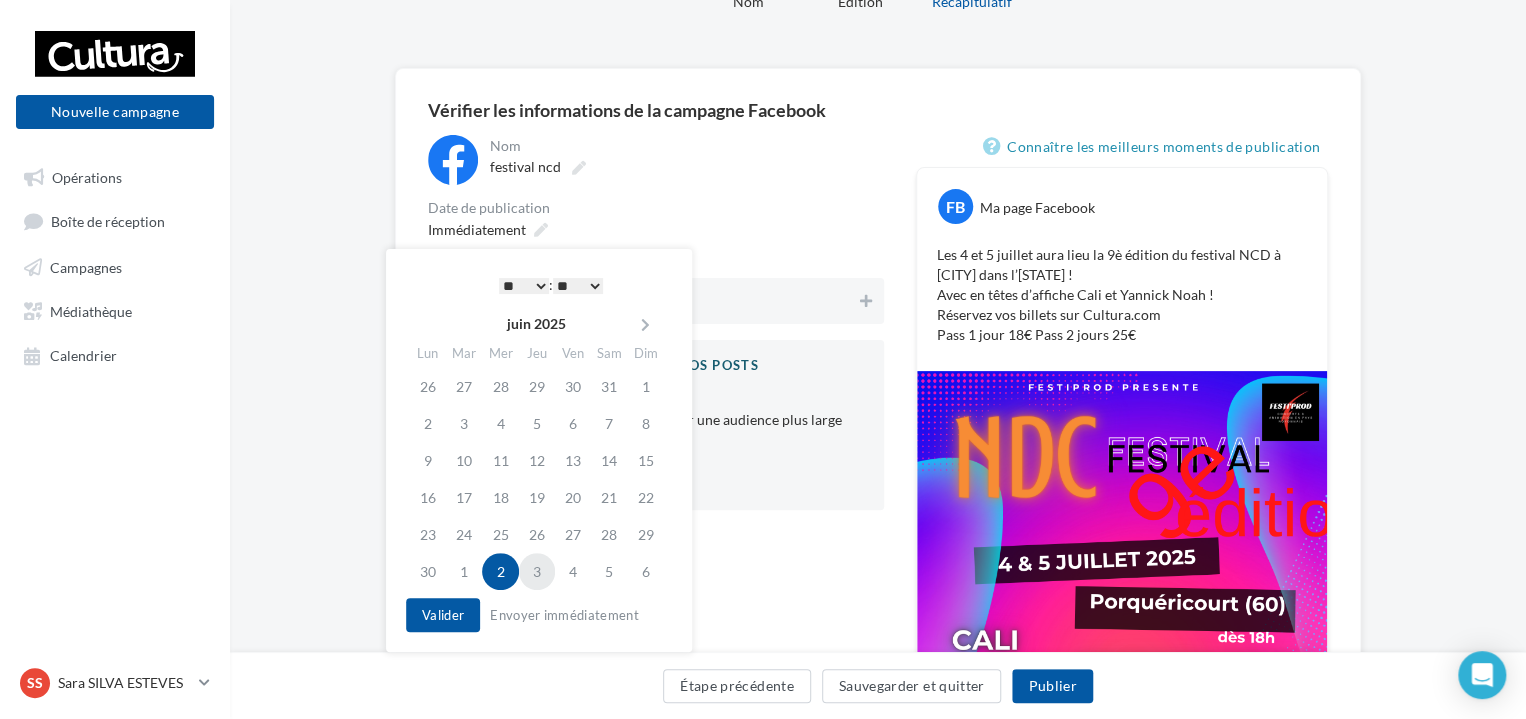 click on "3" at bounding box center (537, 571) 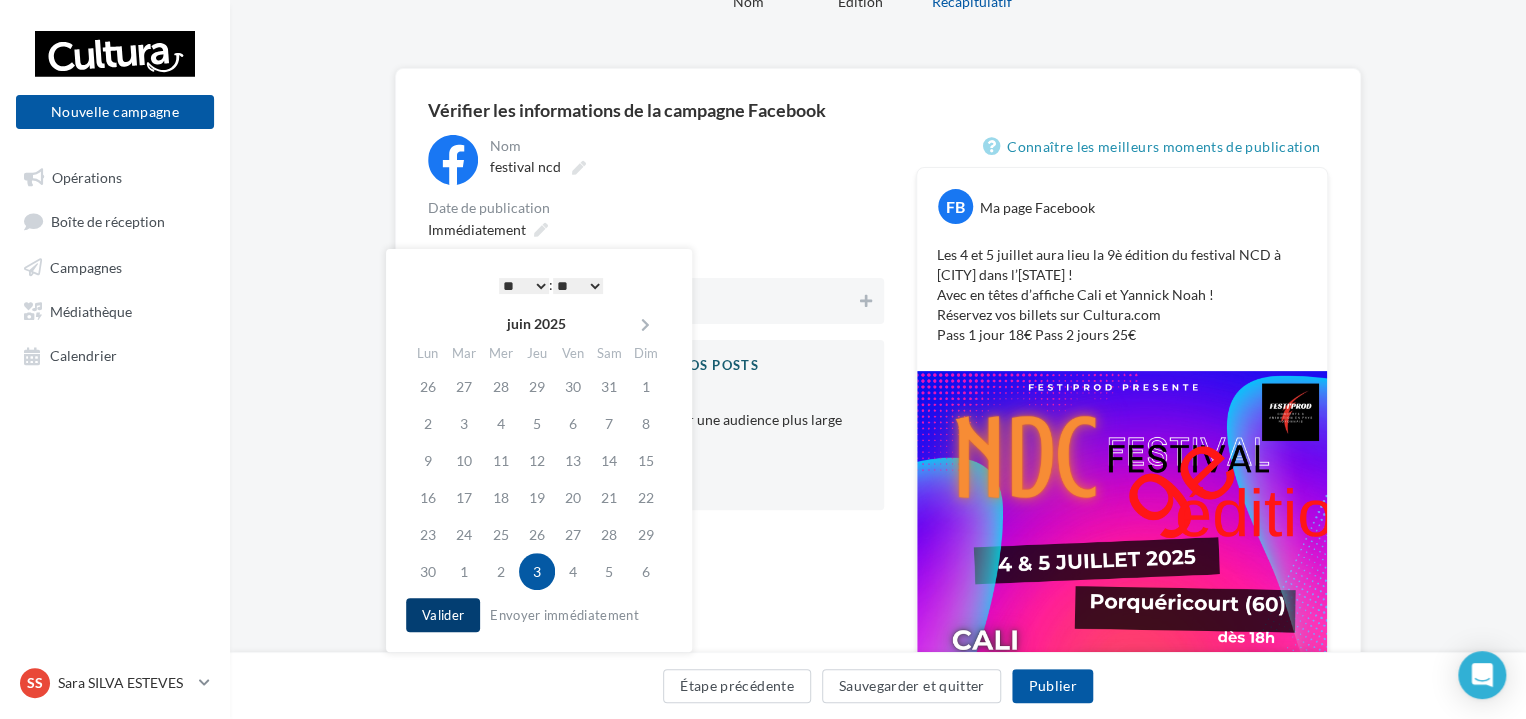 click on "Valider" at bounding box center [443, 615] 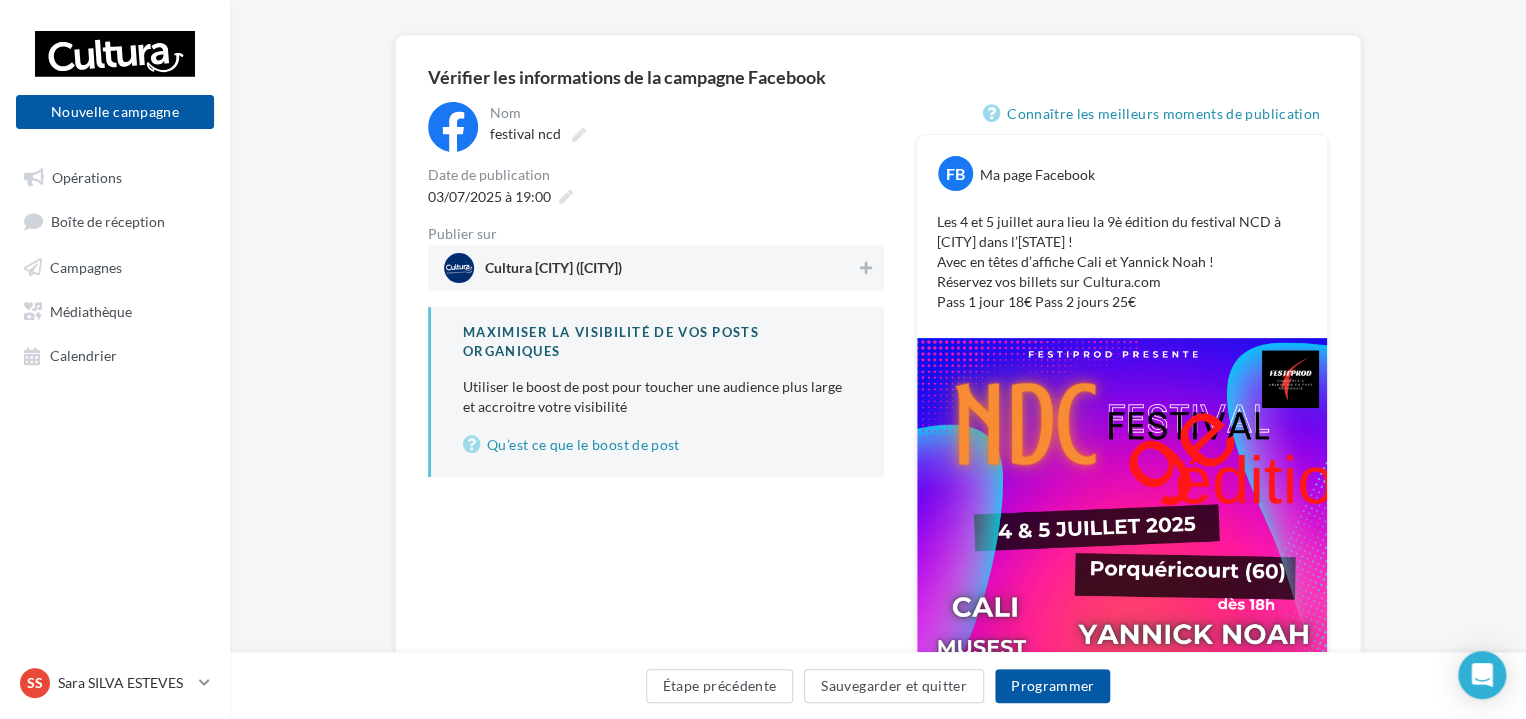 scroll, scrollTop: 100, scrollLeft: 0, axis: vertical 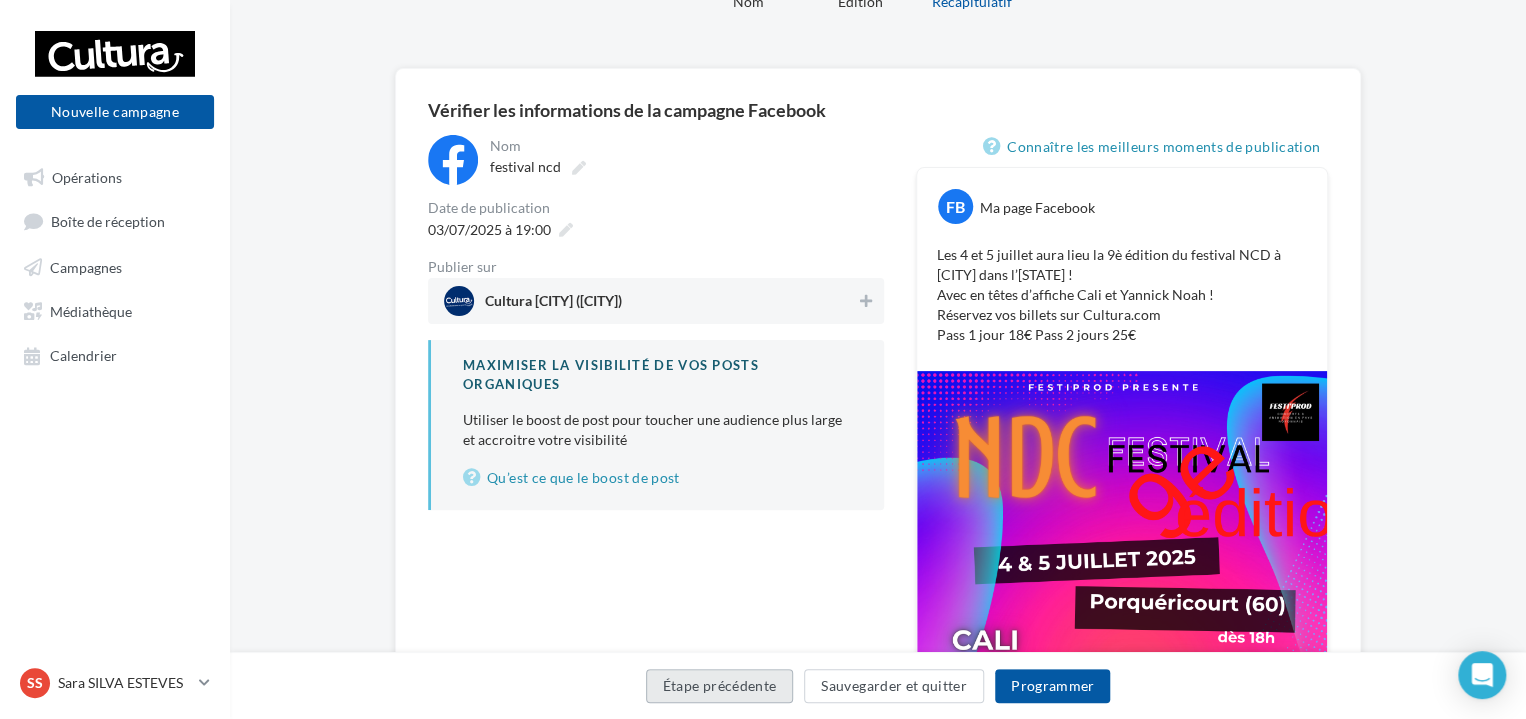 click on "Étape précédente" at bounding box center [720, 686] 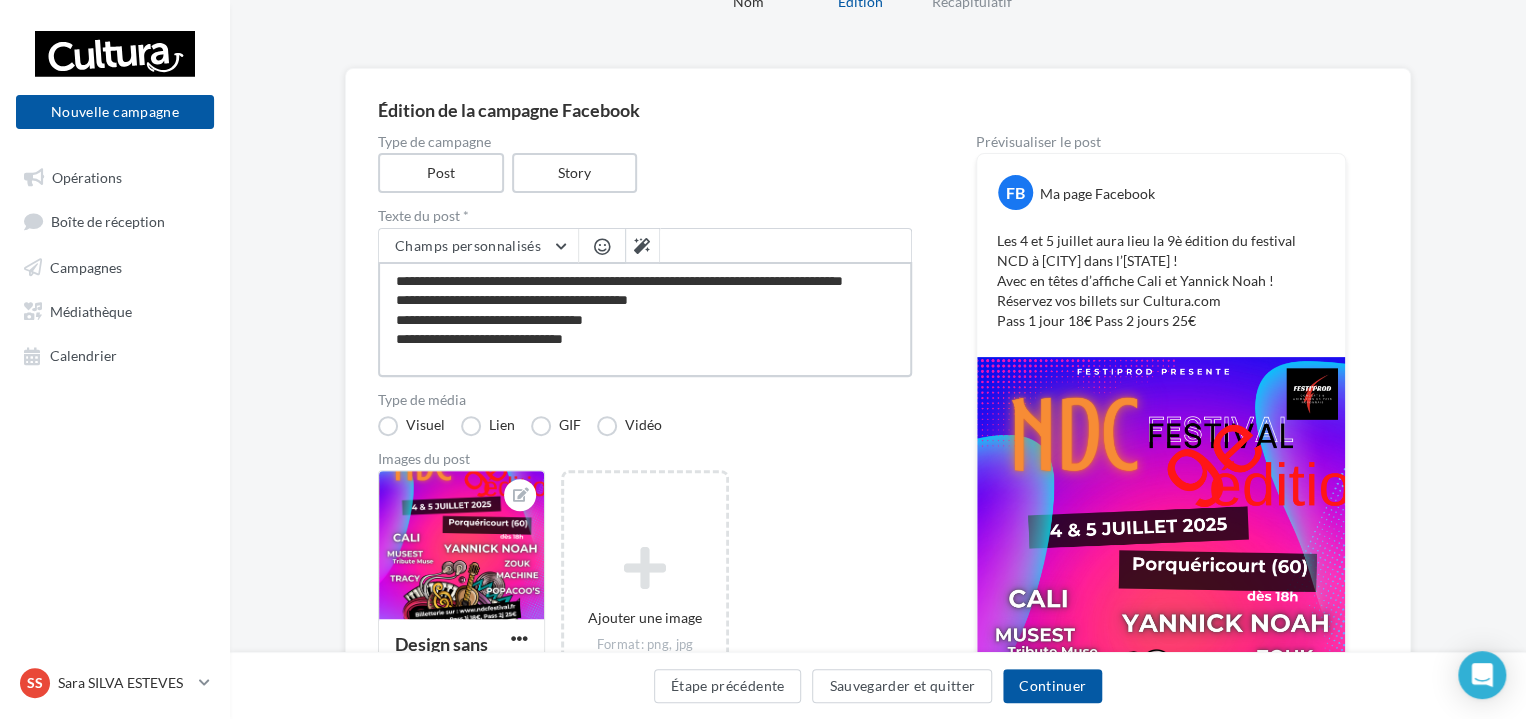 drag, startPoint x: 620, startPoint y: 336, endPoint x: 527, endPoint y: 343, distance: 93.26307 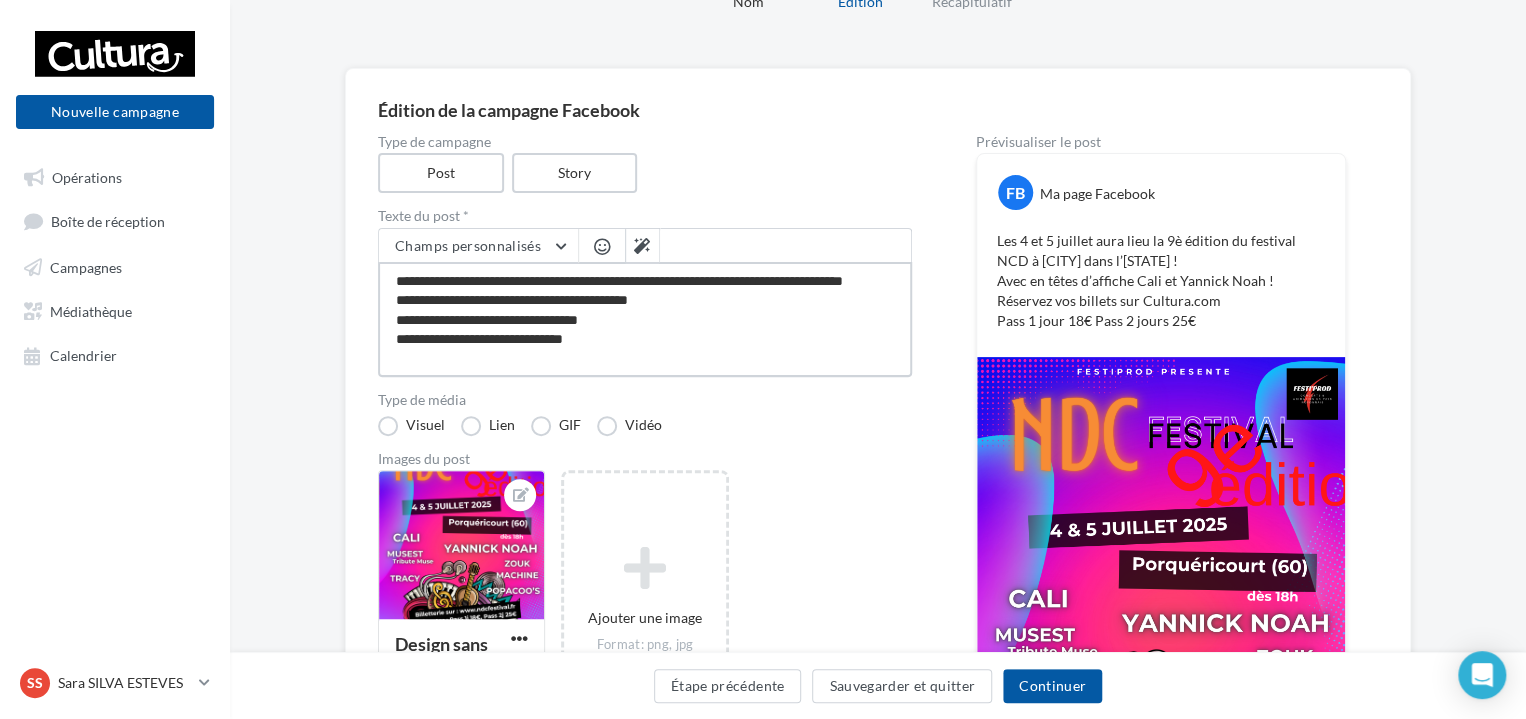 click on "**********" at bounding box center [645, 319] 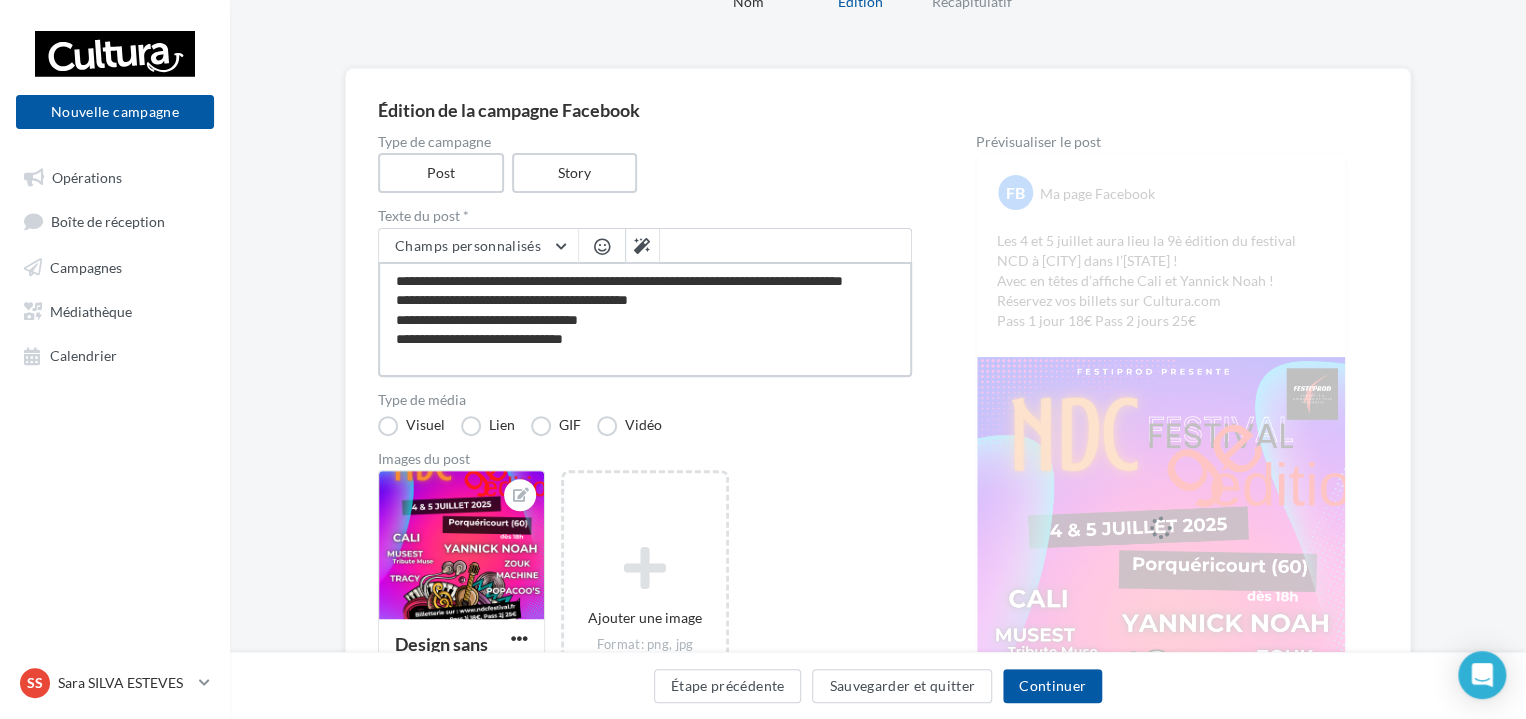 click on "**********" at bounding box center (645, 319) 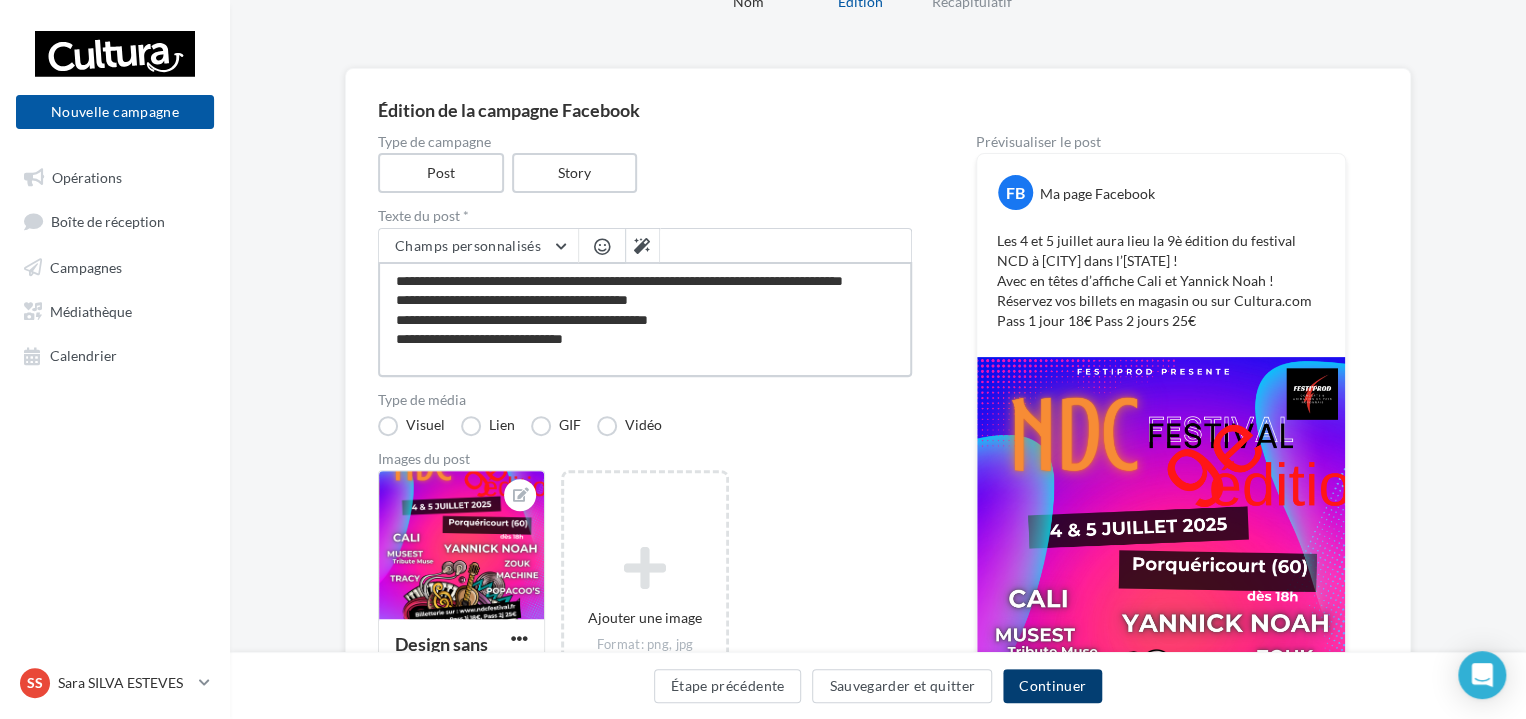 type on "**********" 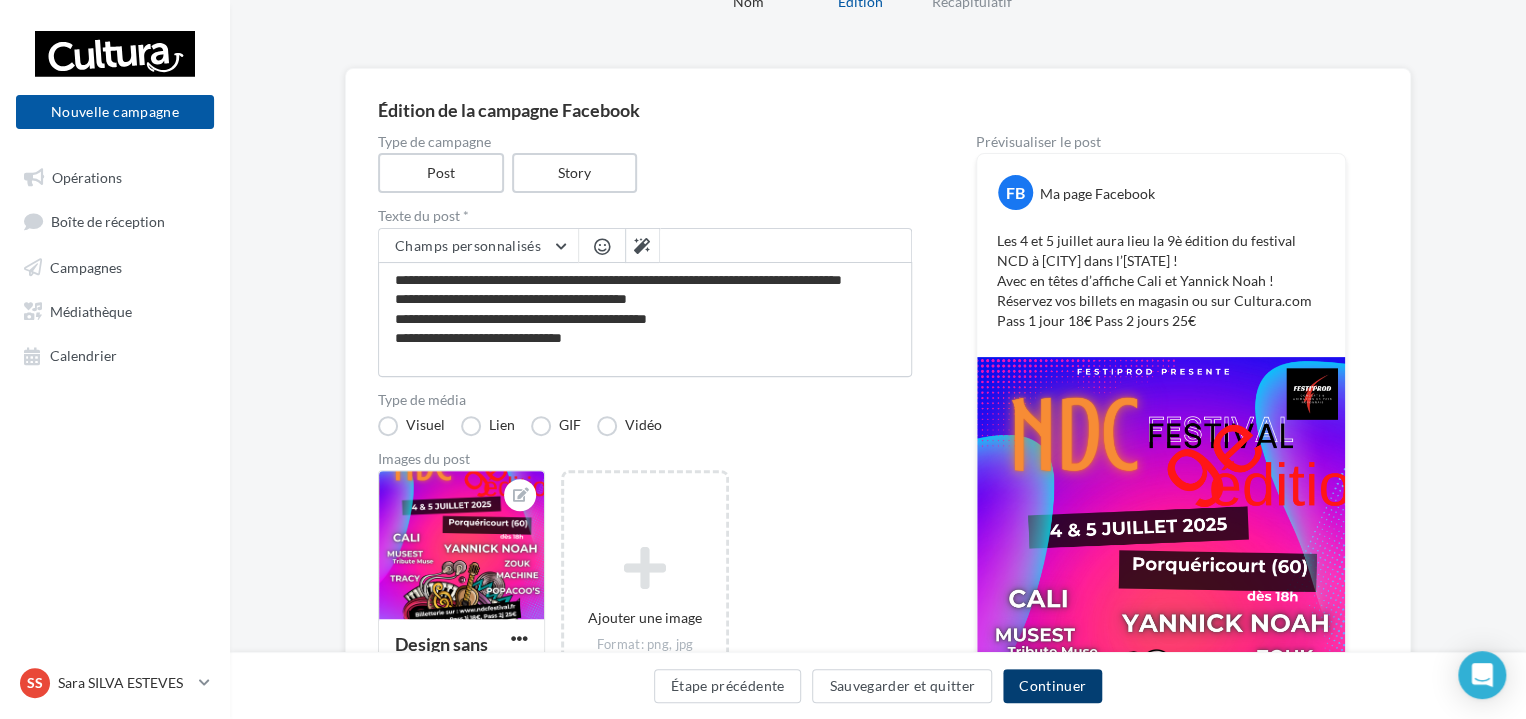 click on "Continuer" at bounding box center [1052, 686] 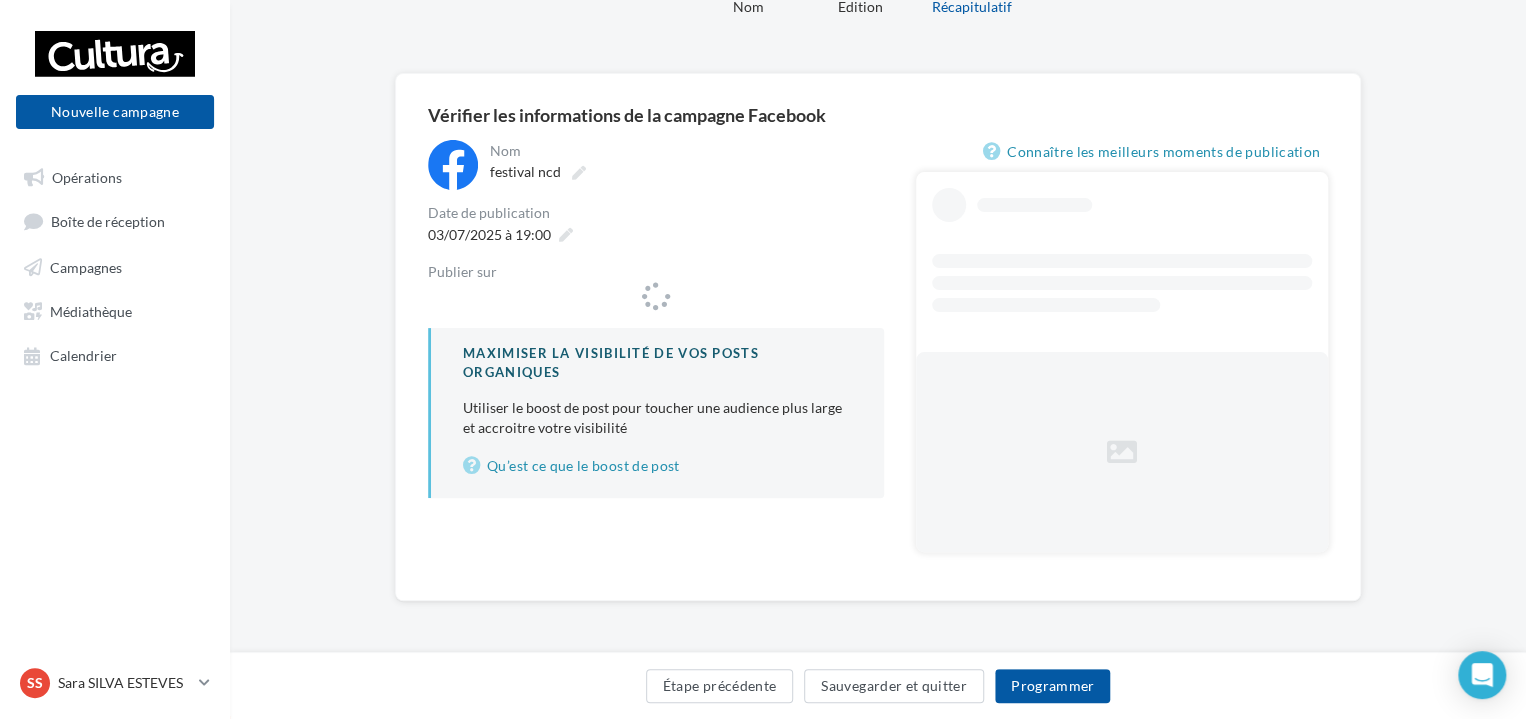 scroll, scrollTop: 0, scrollLeft: 0, axis: both 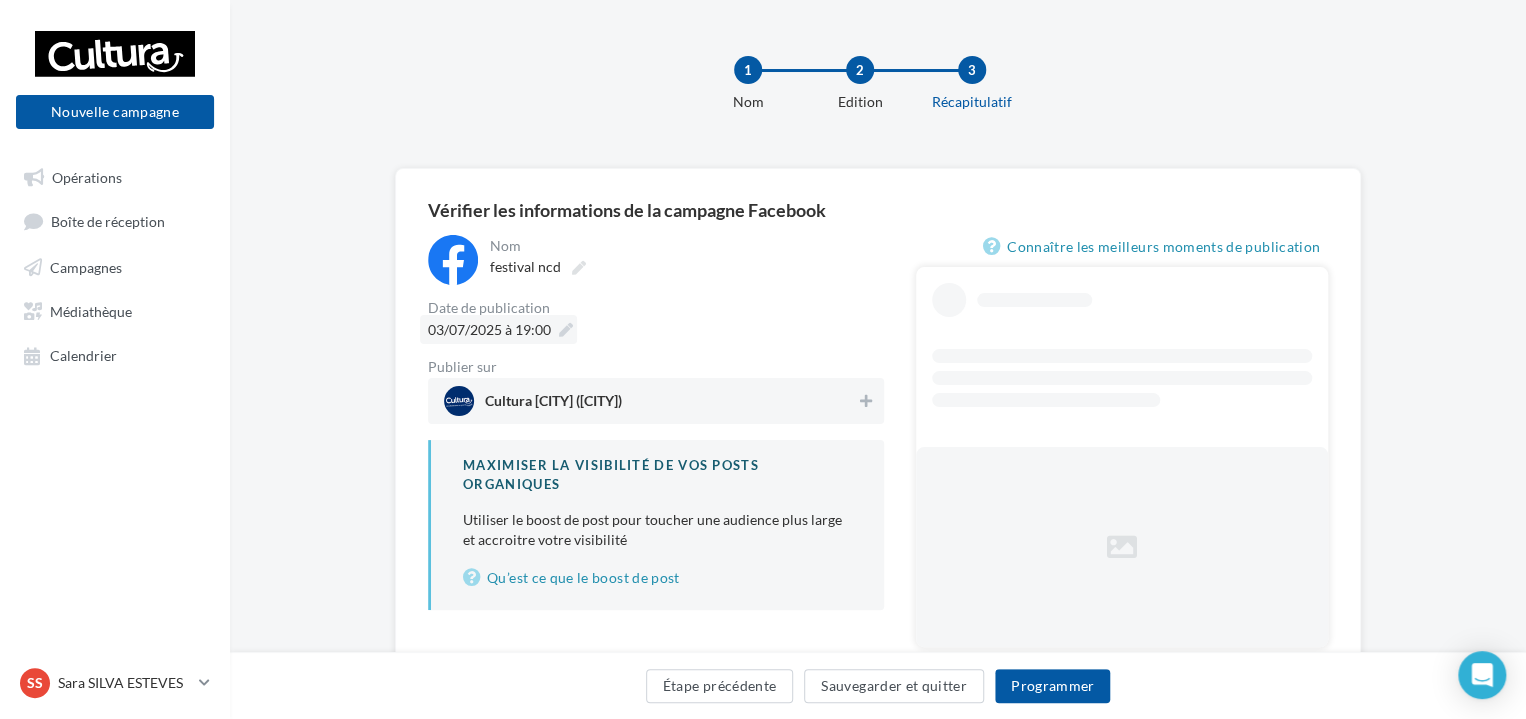 click on "03/07/2025 à 19:00" at bounding box center (489, 329) 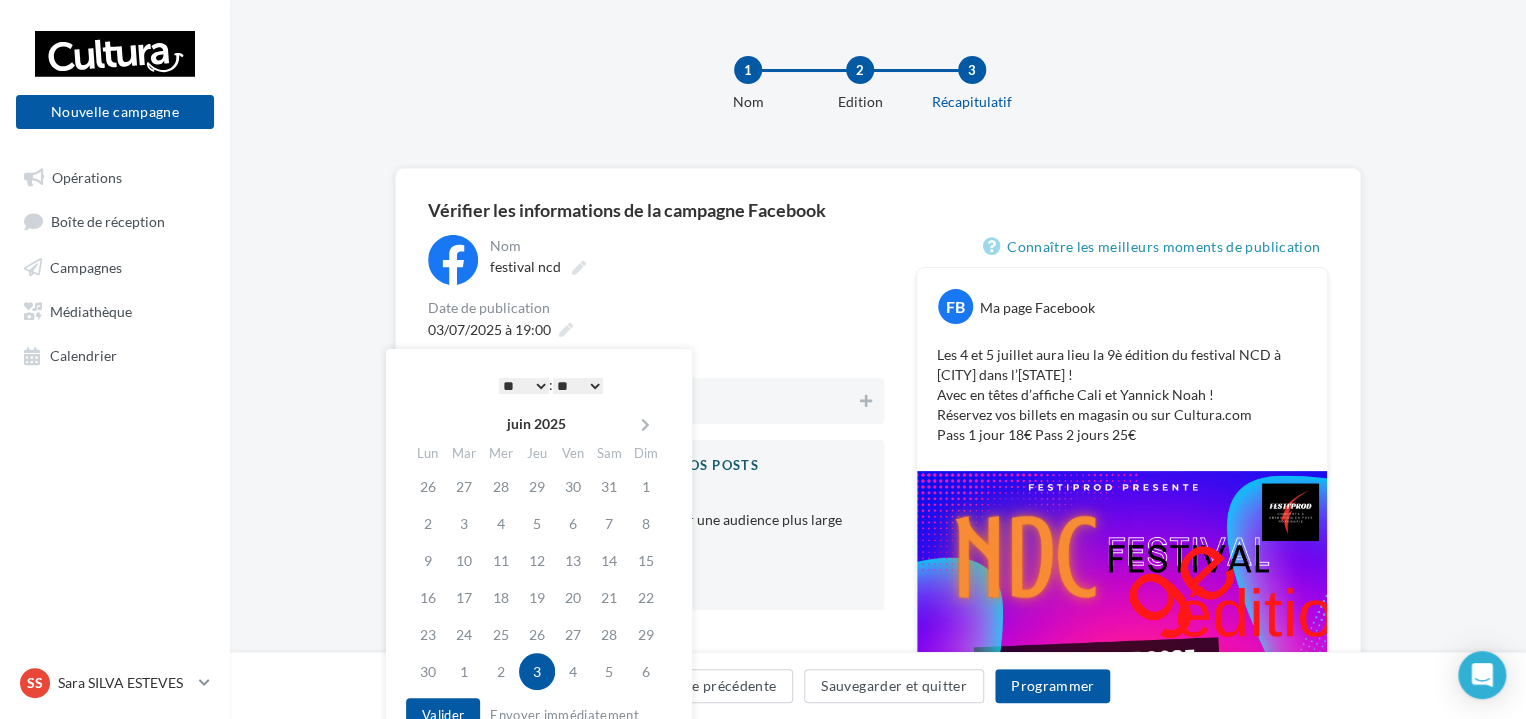 click on "* * * * * * * * * * ** ** ** ** ** ** ** ** ** ** ** ** ** **" at bounding box center (524, 386) 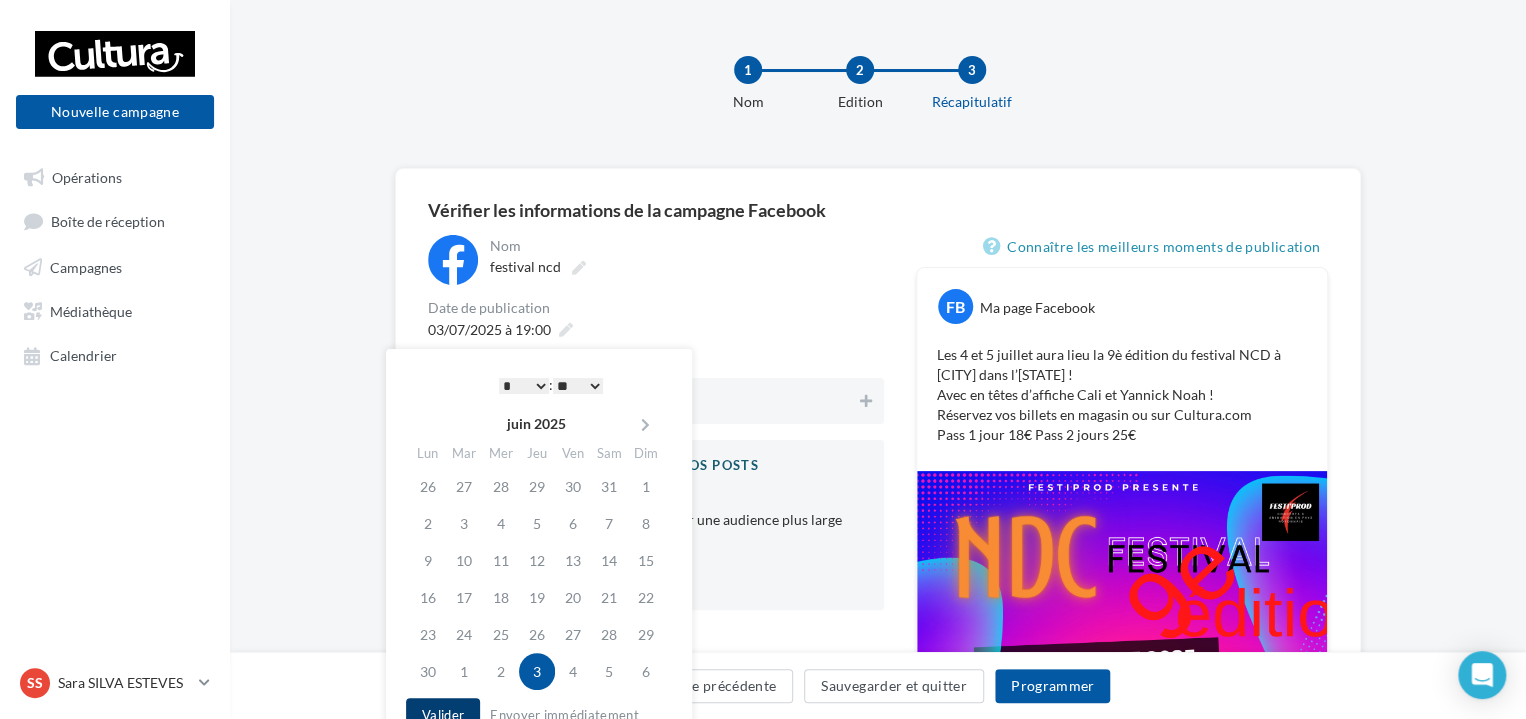 click on "Valider" at bounding box center [443, 715] 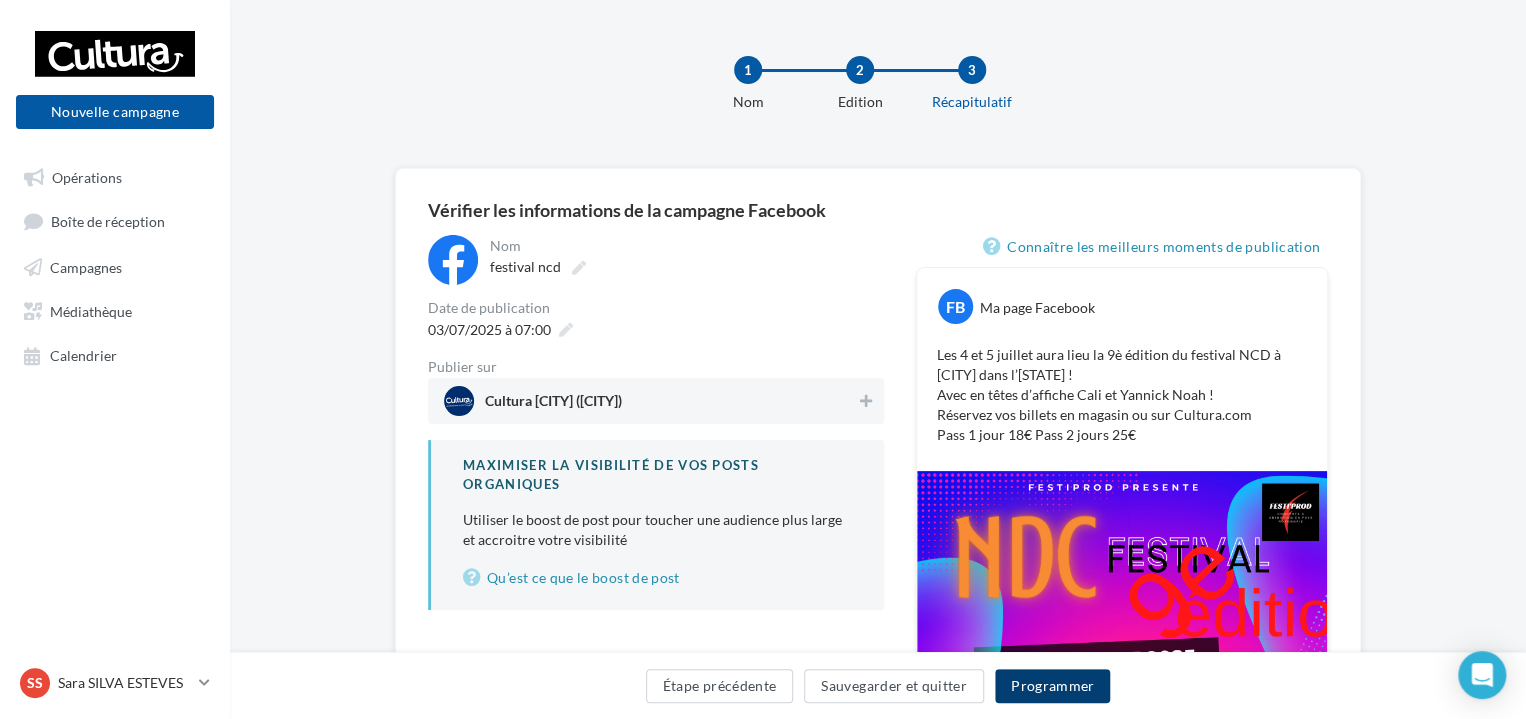 click on "Programmer" at bounding box center (1053, 686) 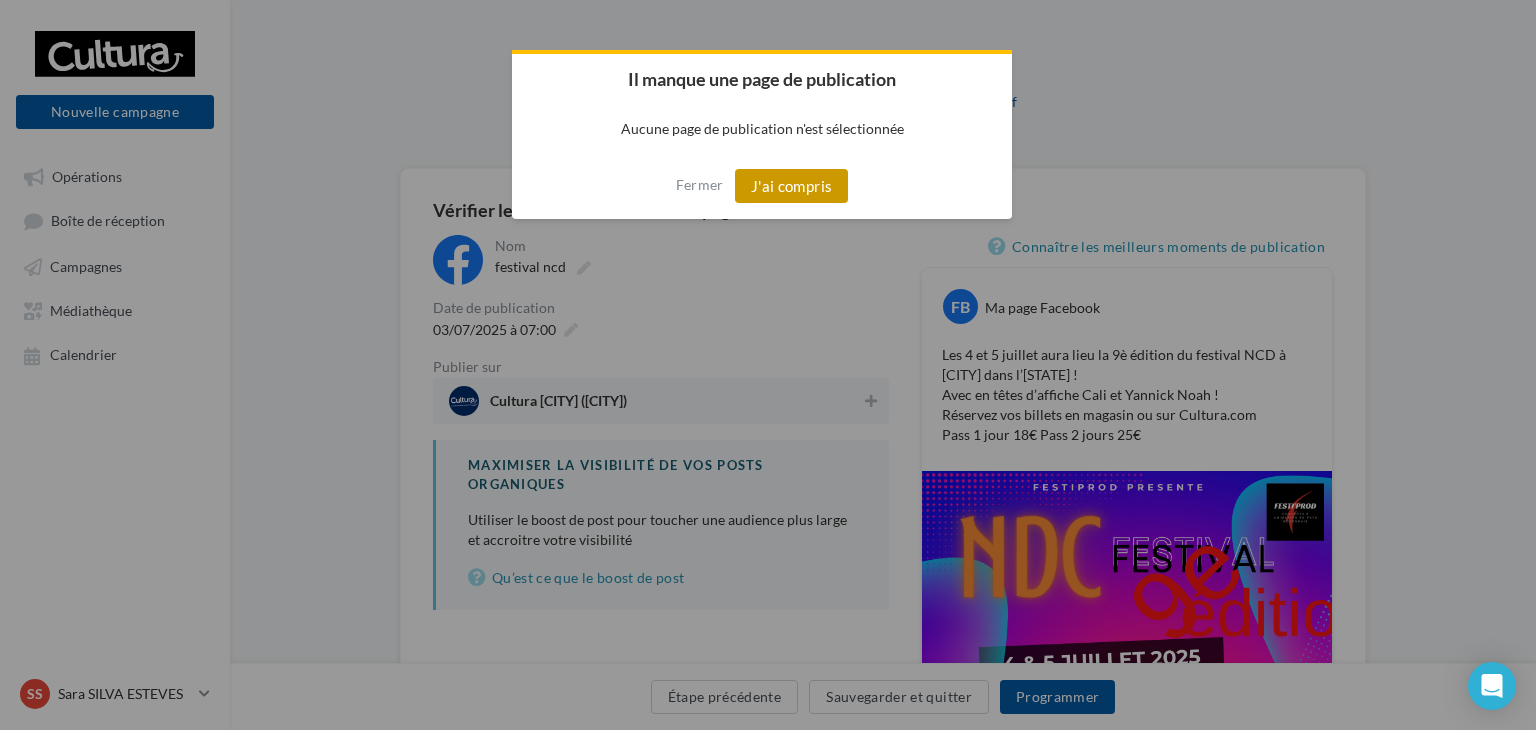 click on "J'ai compris" at bounding box center (792, 186) 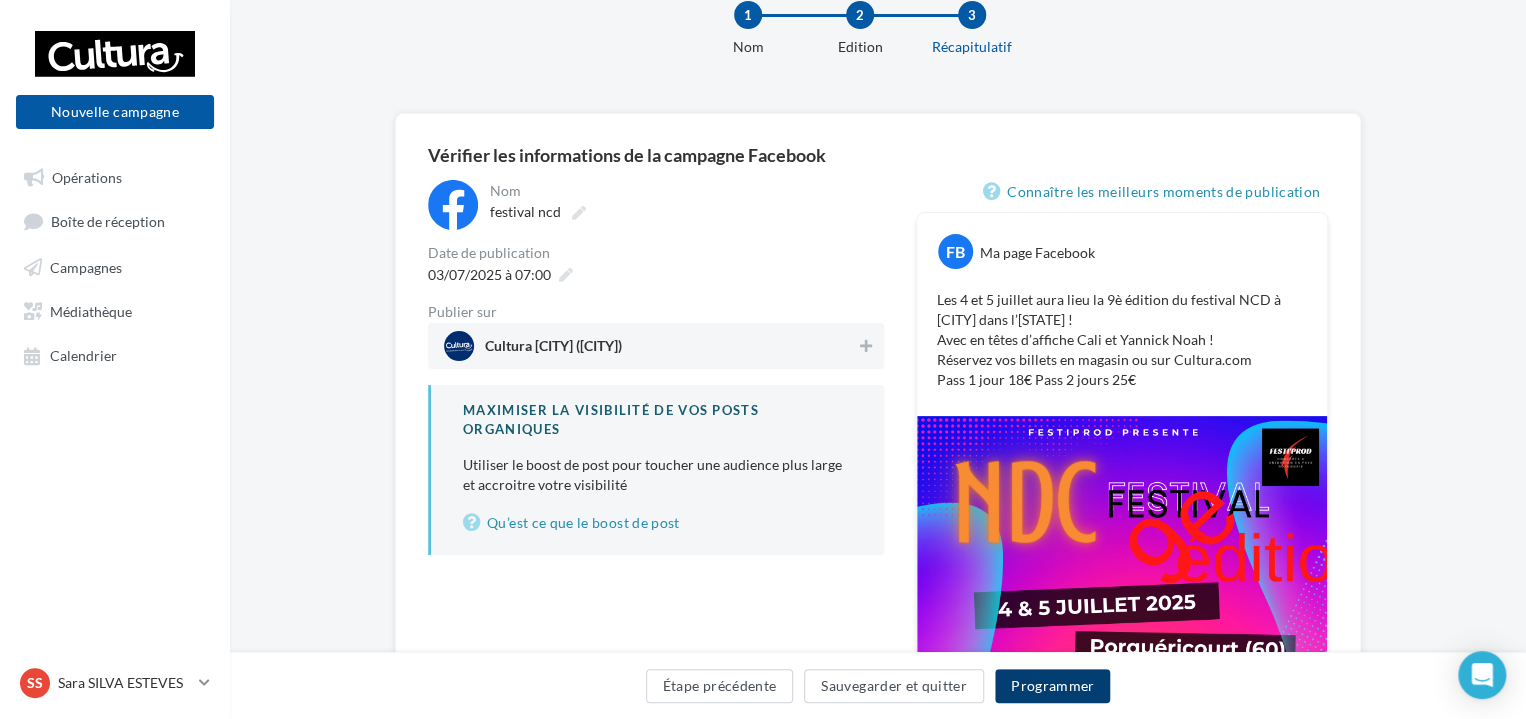 scroll, scrollTop: 100, scrollLeft: 0, axis: vertical 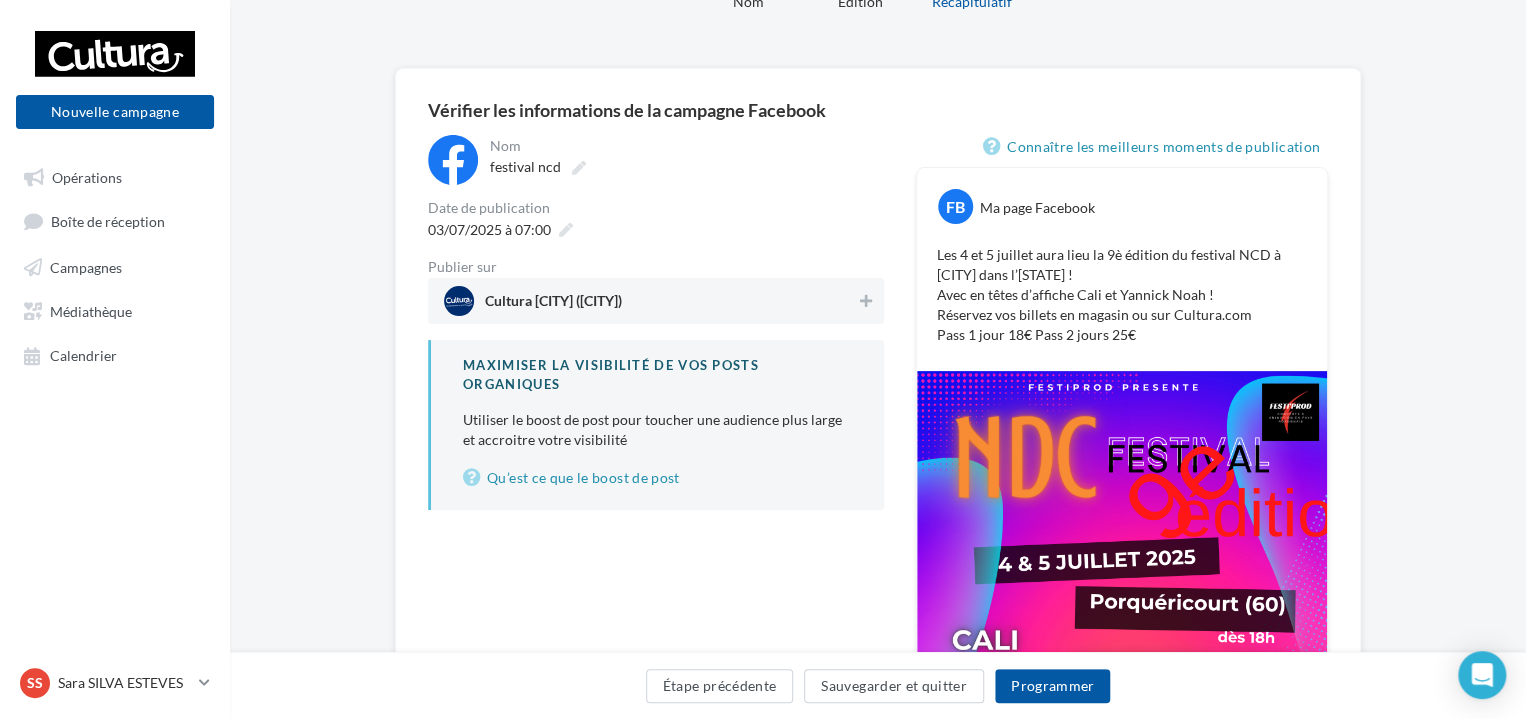 click on "FB
Ma page Facebook
Les 4 et 5 juillet aura lieu la 9è édition du festival NCD à [CITY] dans l’[STATE] !  Avec en têtes d’affiche Cali et Yannick Noah ! Réservez vos billets en magasin ou sur Cultura.com Pass 1 jour 18€ Pass 2 jours 25€" at bounding box center [1122, 198] 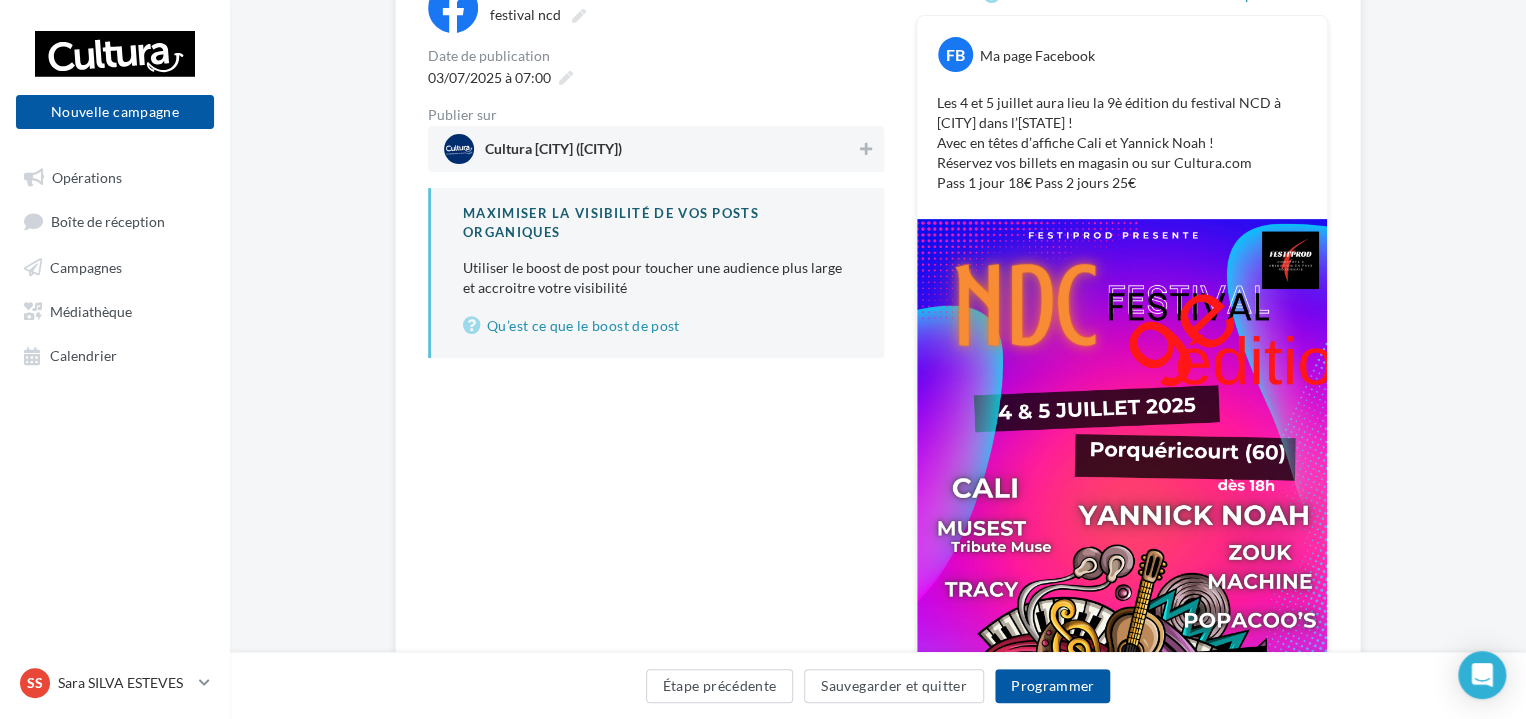 scroll, scrollTop: 300, scrollLeft: 0, axis: vertical 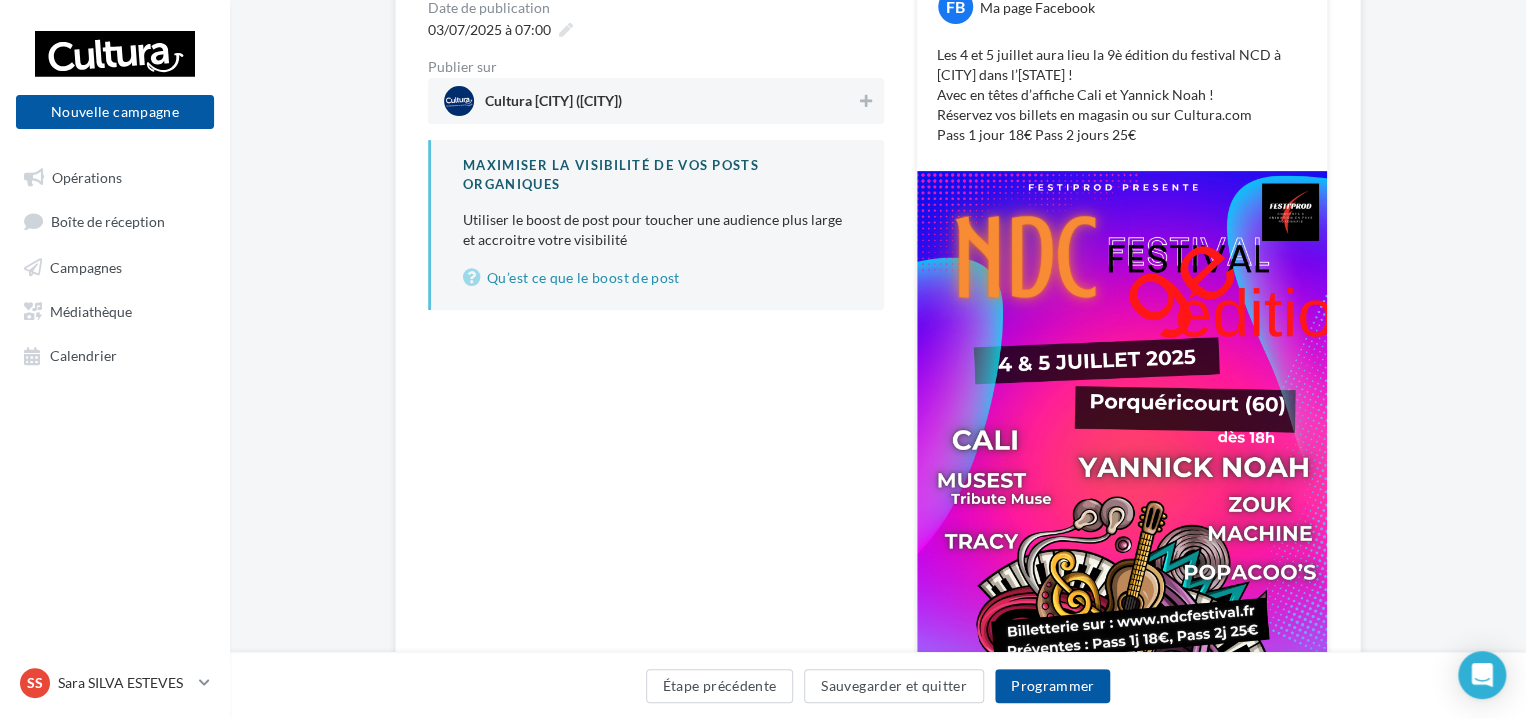 click on "Les 4 et 5 juillet aura lieu la 9è édition du festival NCD à [CITY] dans l’[STATE] !  Avec en têtes d’affiche Cali et Yannick Noah ! Réservez vos billets en magasin ou sur Cultura.com Pass 1 jour 18€ Pass 2 jours 25€" at bounding box center (1122, 95) 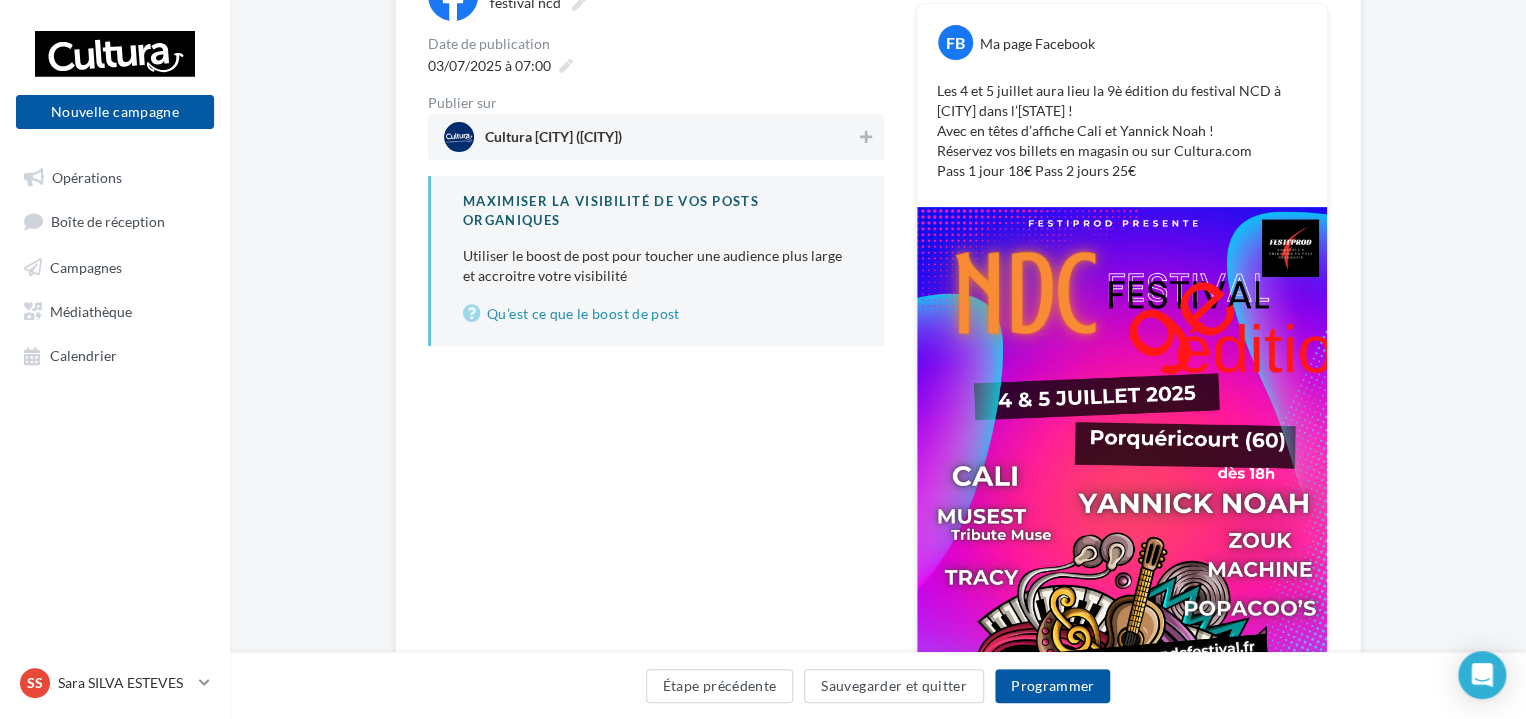 scroll, scrollTop: 300, scrollLeft: 0, axis: vertical 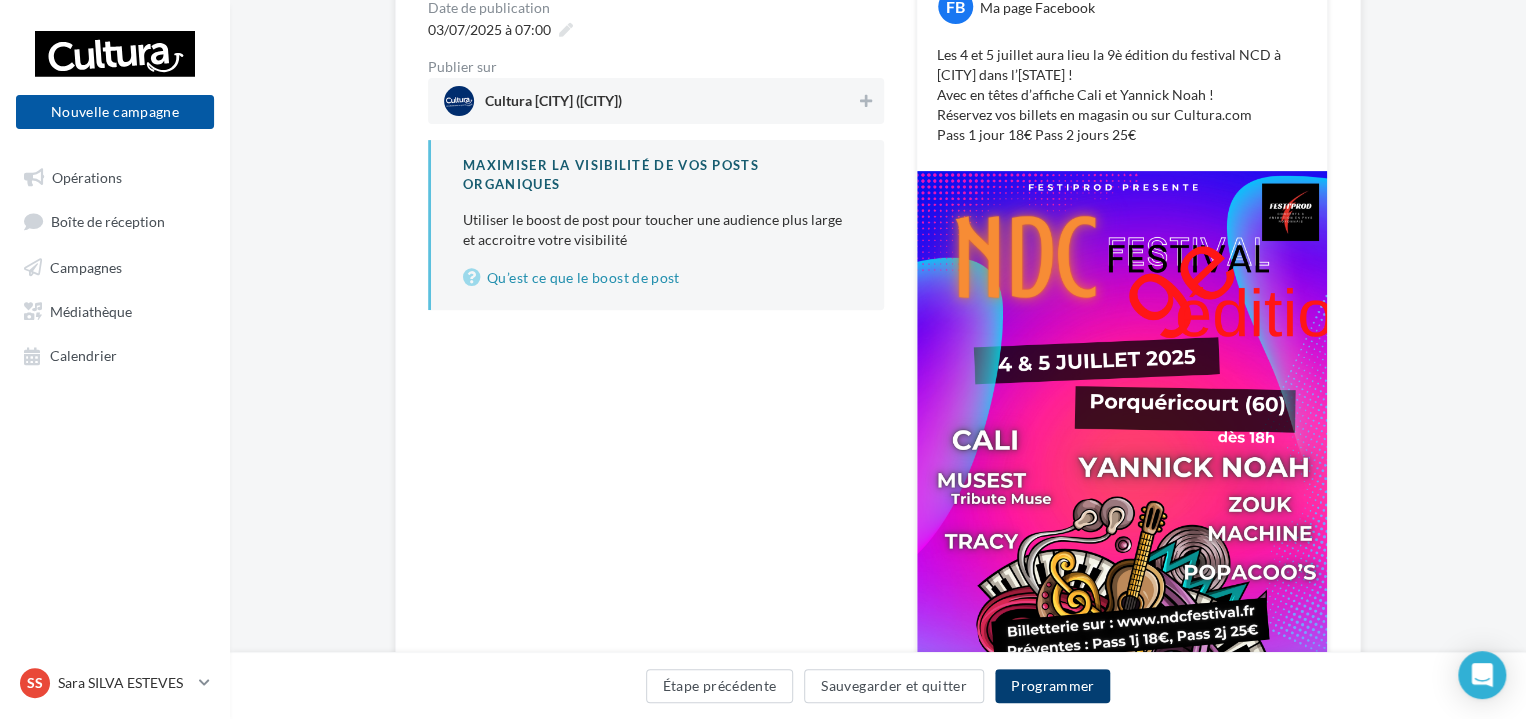 click on "Programmer" at bounding box center [1053, 686] 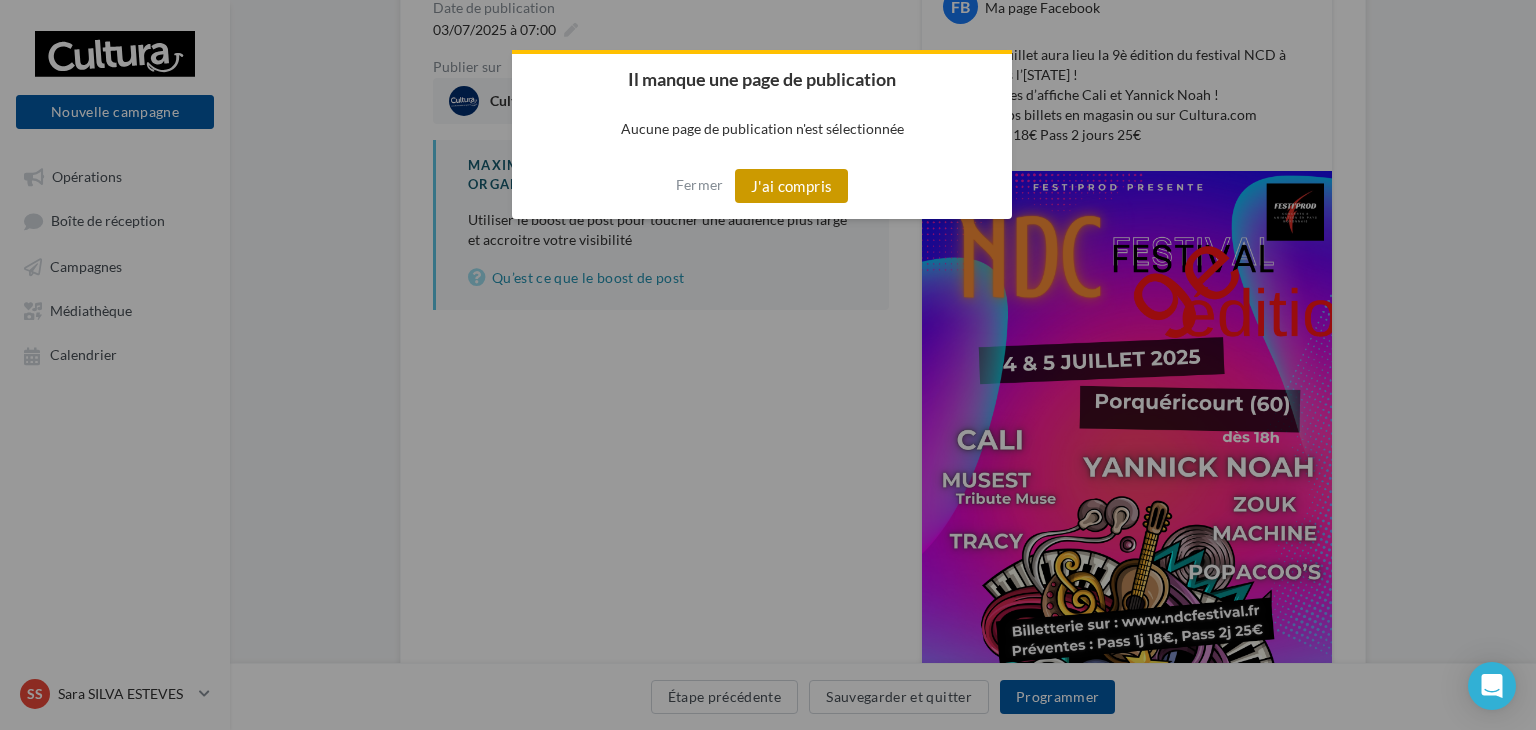 click on "J'ai compris" at bounding box center [792, 186] 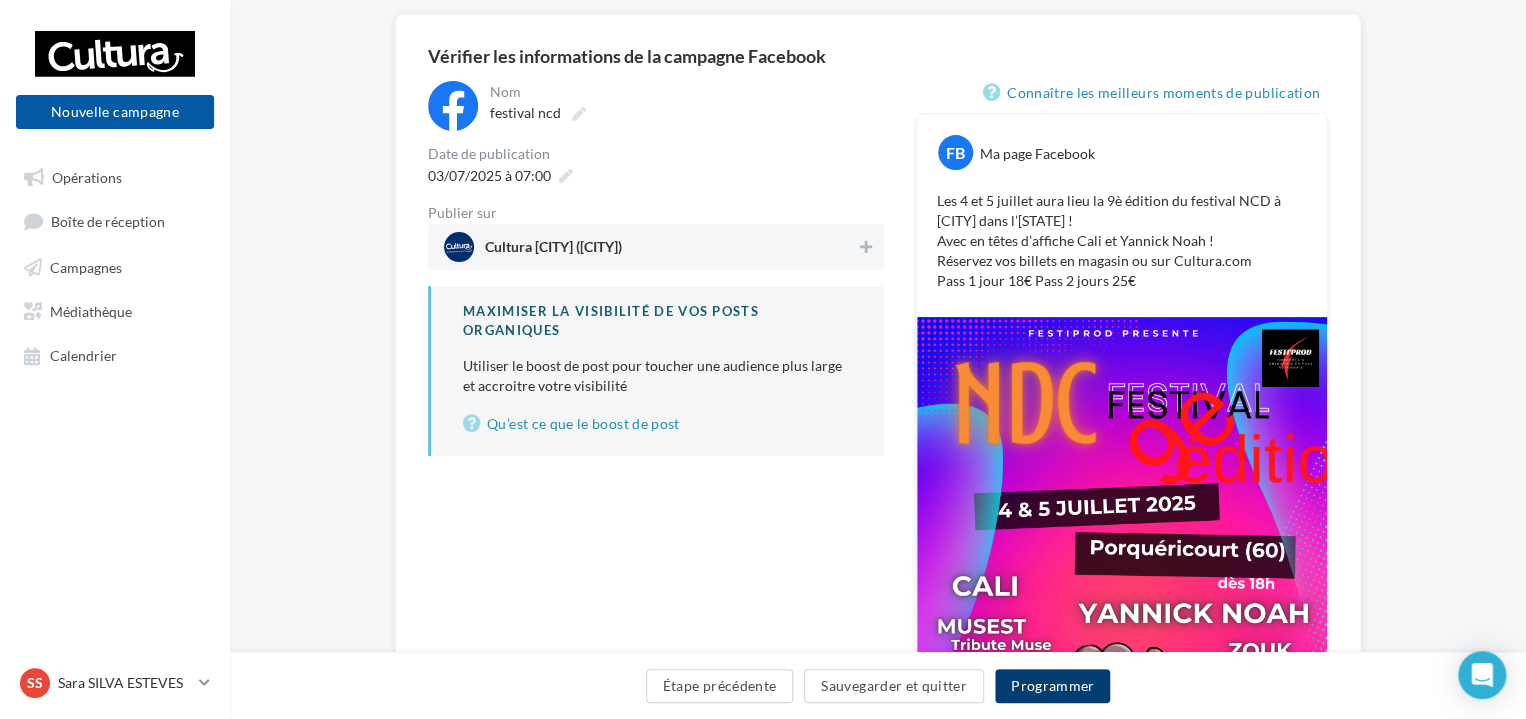 scroll, scrollTop: 100, scrollLeft: 0, axis: vertical 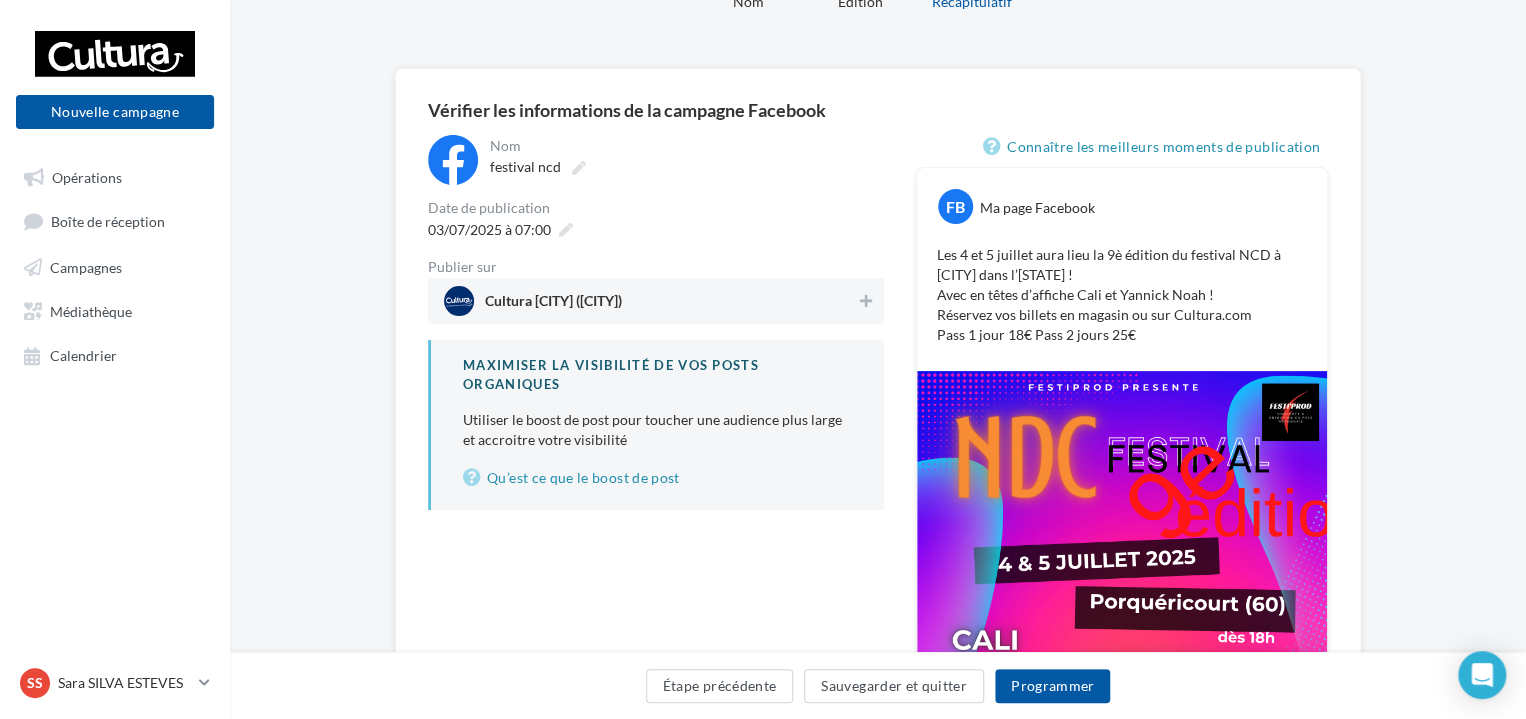 click on "FB
Ma page Facebook
Les 4 et 5 juillet aura lieu la 9è édition du festival NCD à [CITY] dans l’[STATE] !  Avec en têtes d’affiche Cali et Yannick Noah ! Réservez vos billets en magasin ou sur Cultura.com Pass 1 jour 18€ Pass 2 jours 25€" at bounding box center [1122, 269] 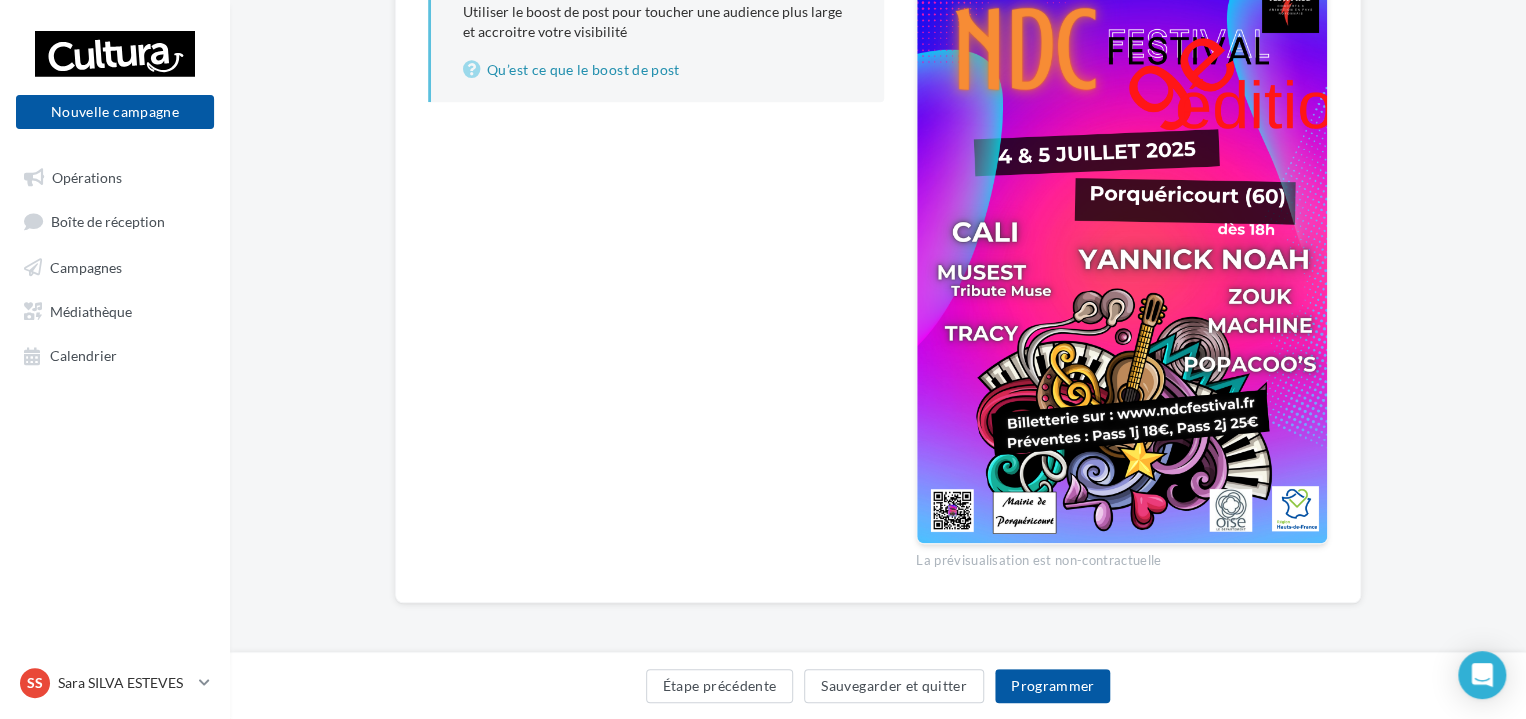 scroll, scrollTop: 509, scrollLeft: 0, axis: vertical 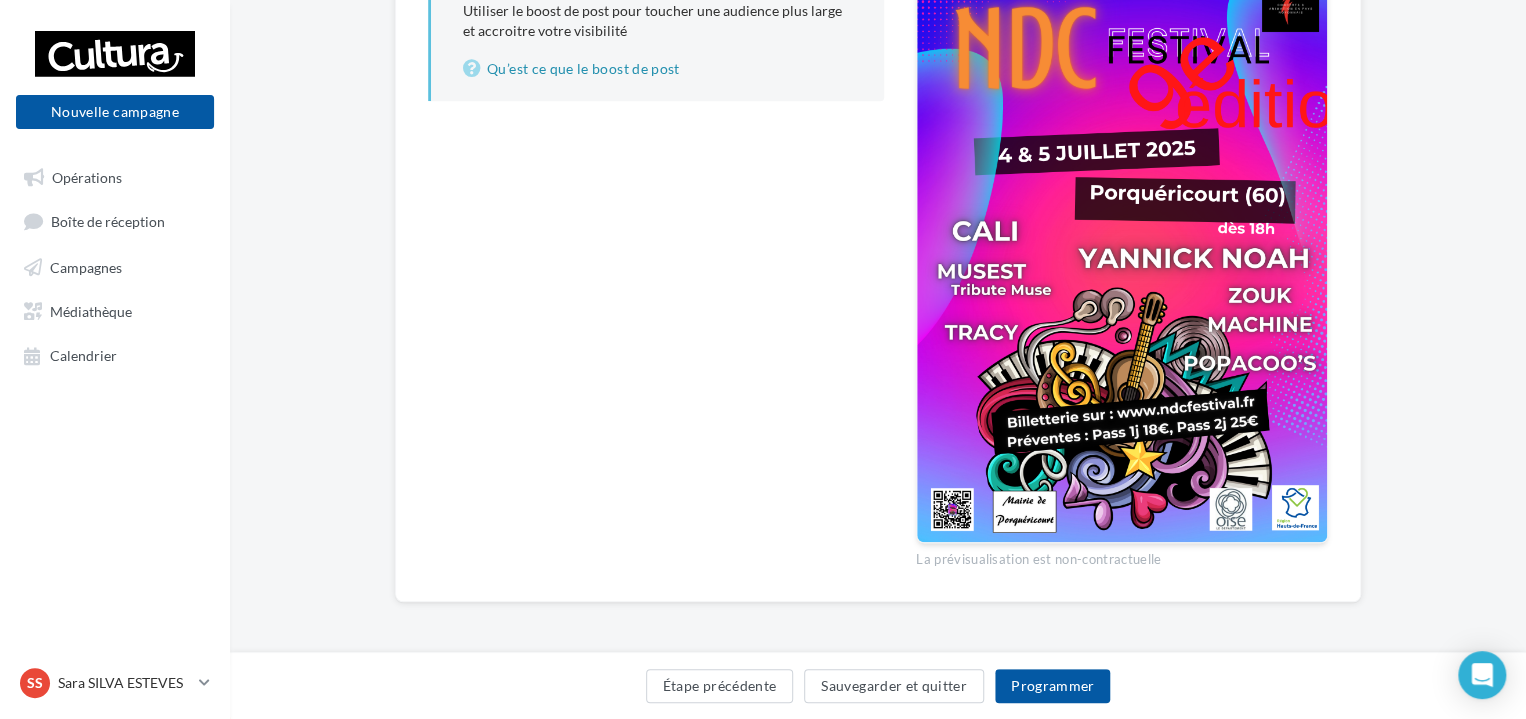 click on "**********" at bounding box center (878, 130) 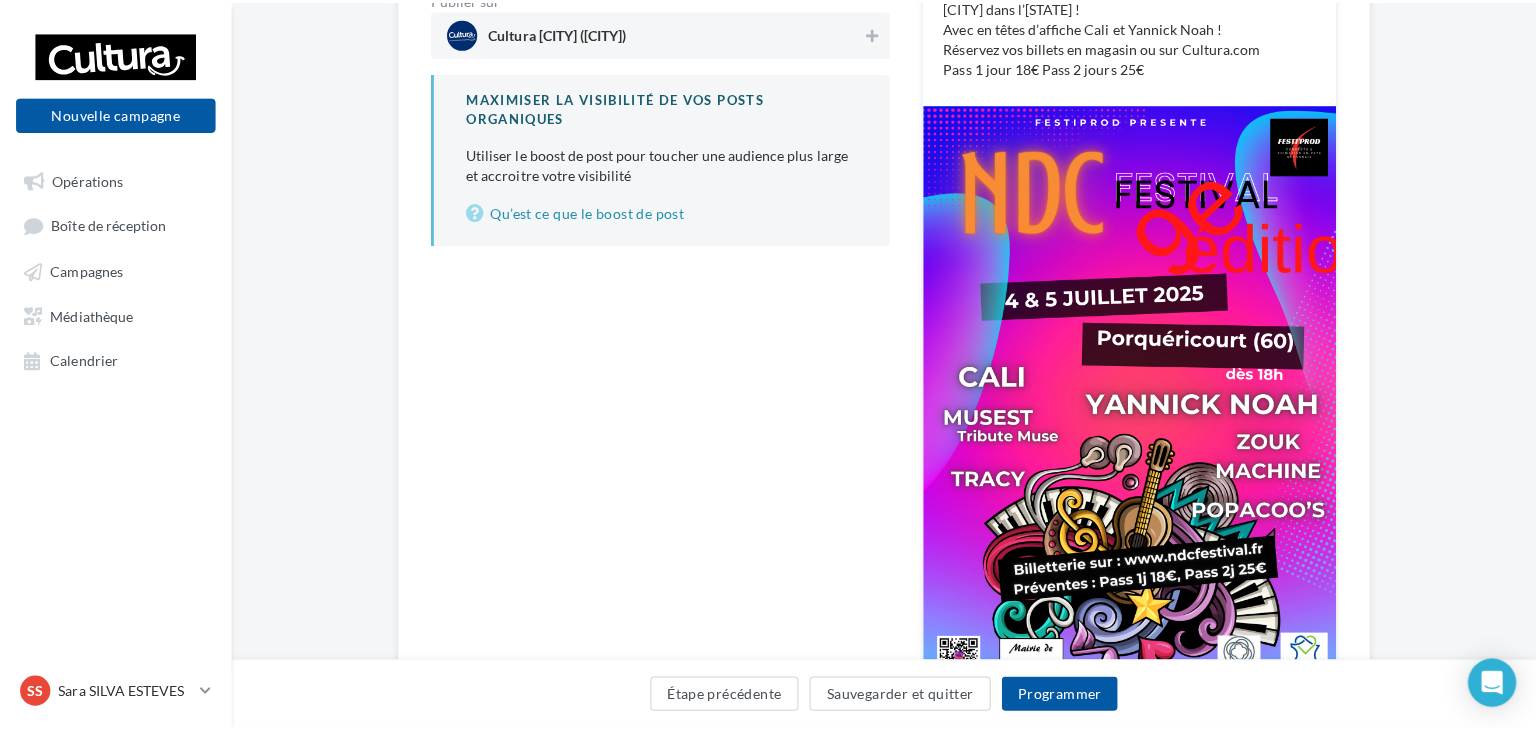 scroll, scrollTop: 209, scrollLeft: 0, axis: vertical 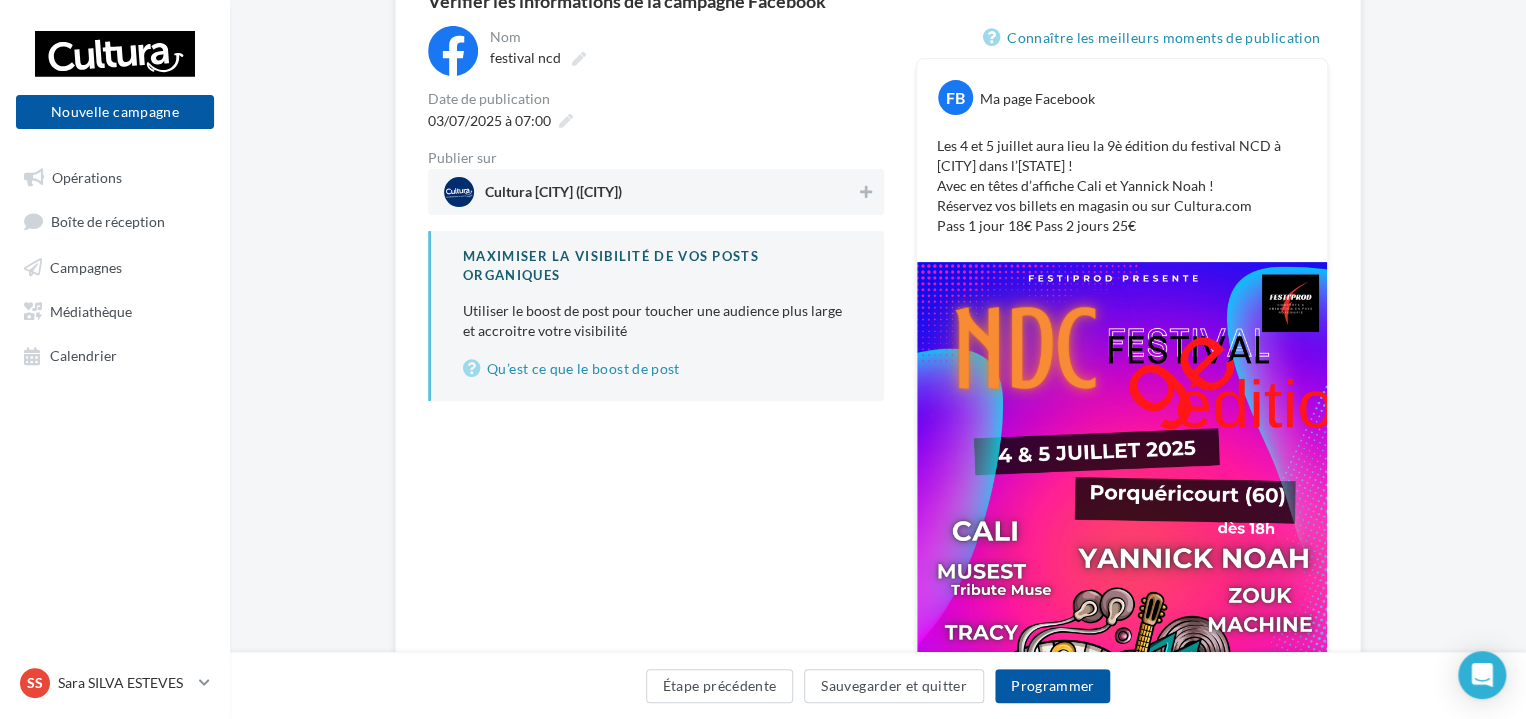 click on "Maximiser la visibilité de vos posts organiques" at bounding box center (657, 265) 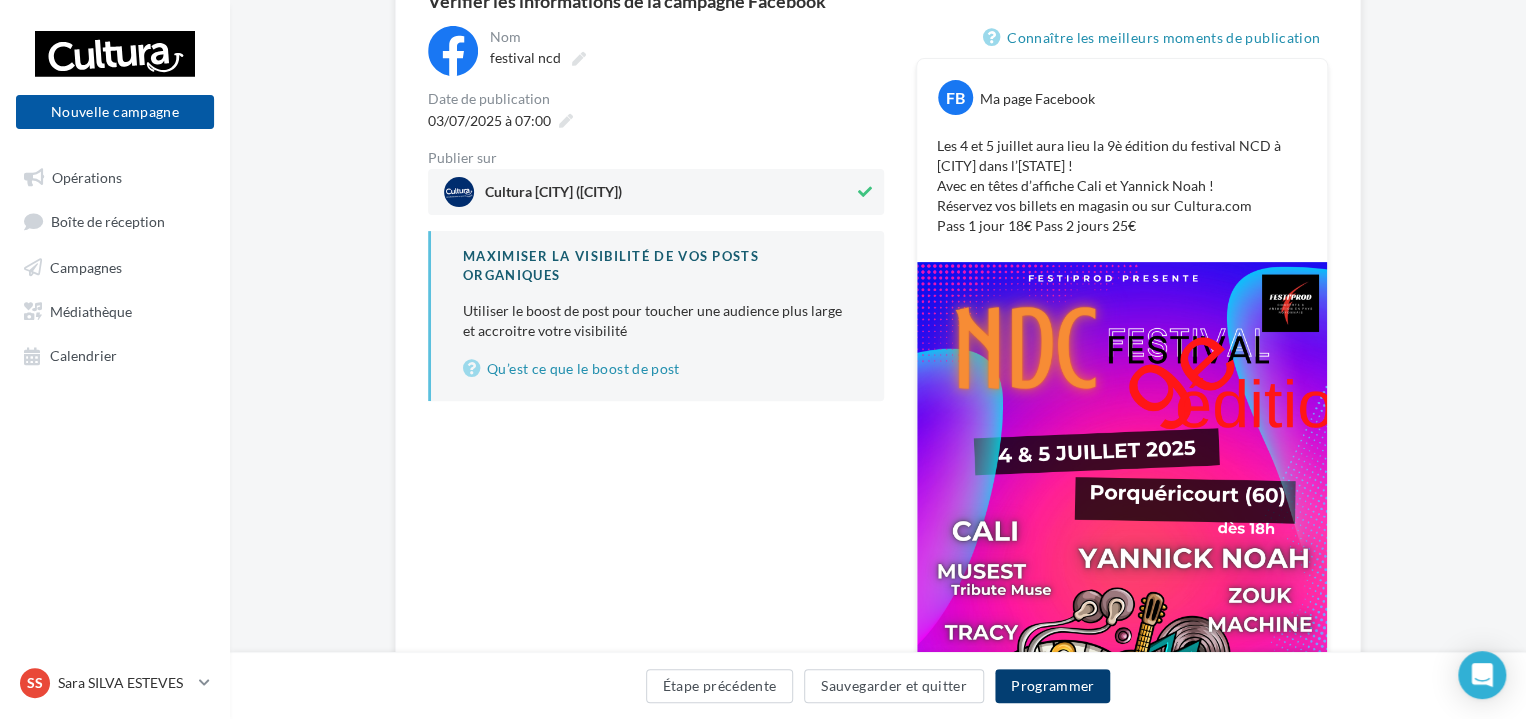 click on "Programmer" at bounding box center (1053, 686) 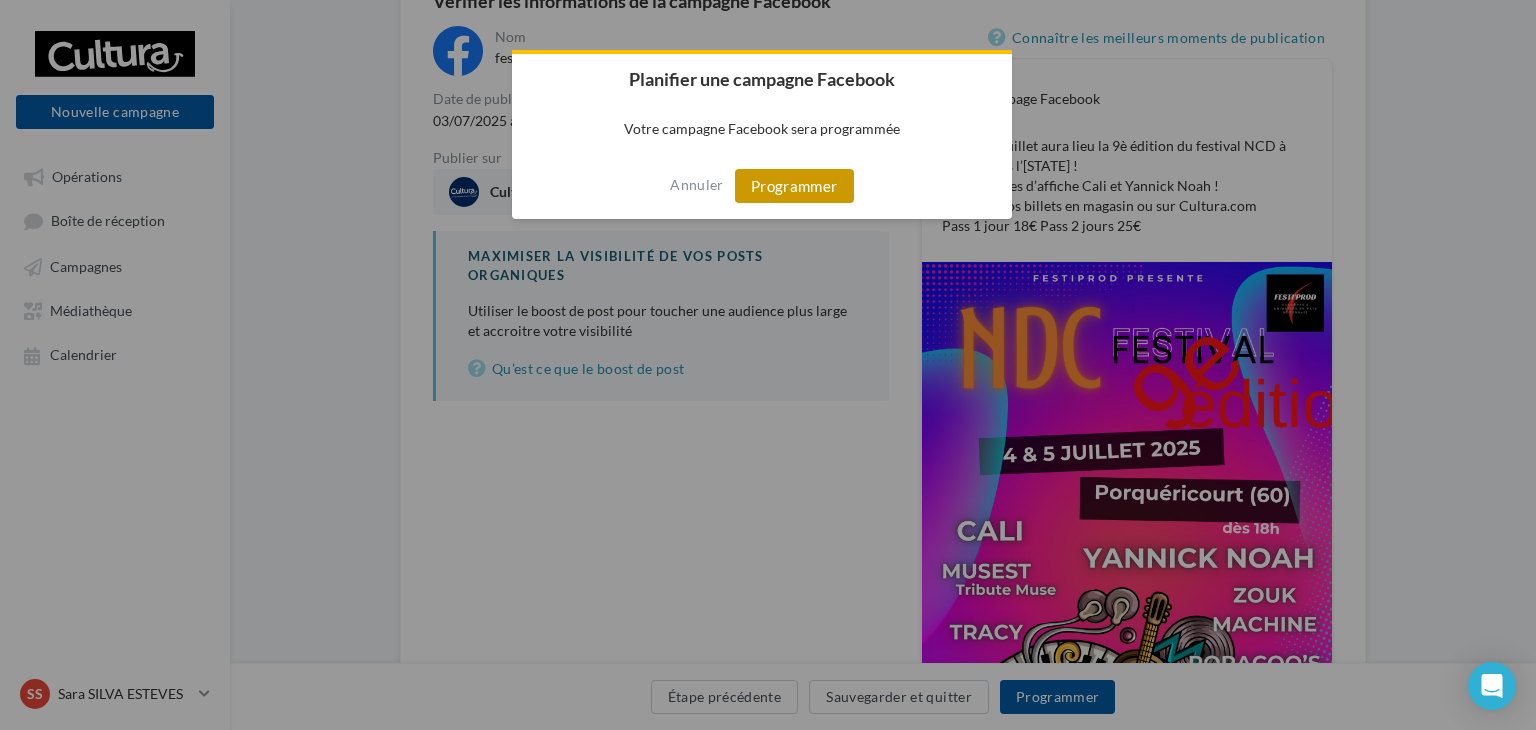 click on "Programmer" at bounding box center (794, 186) 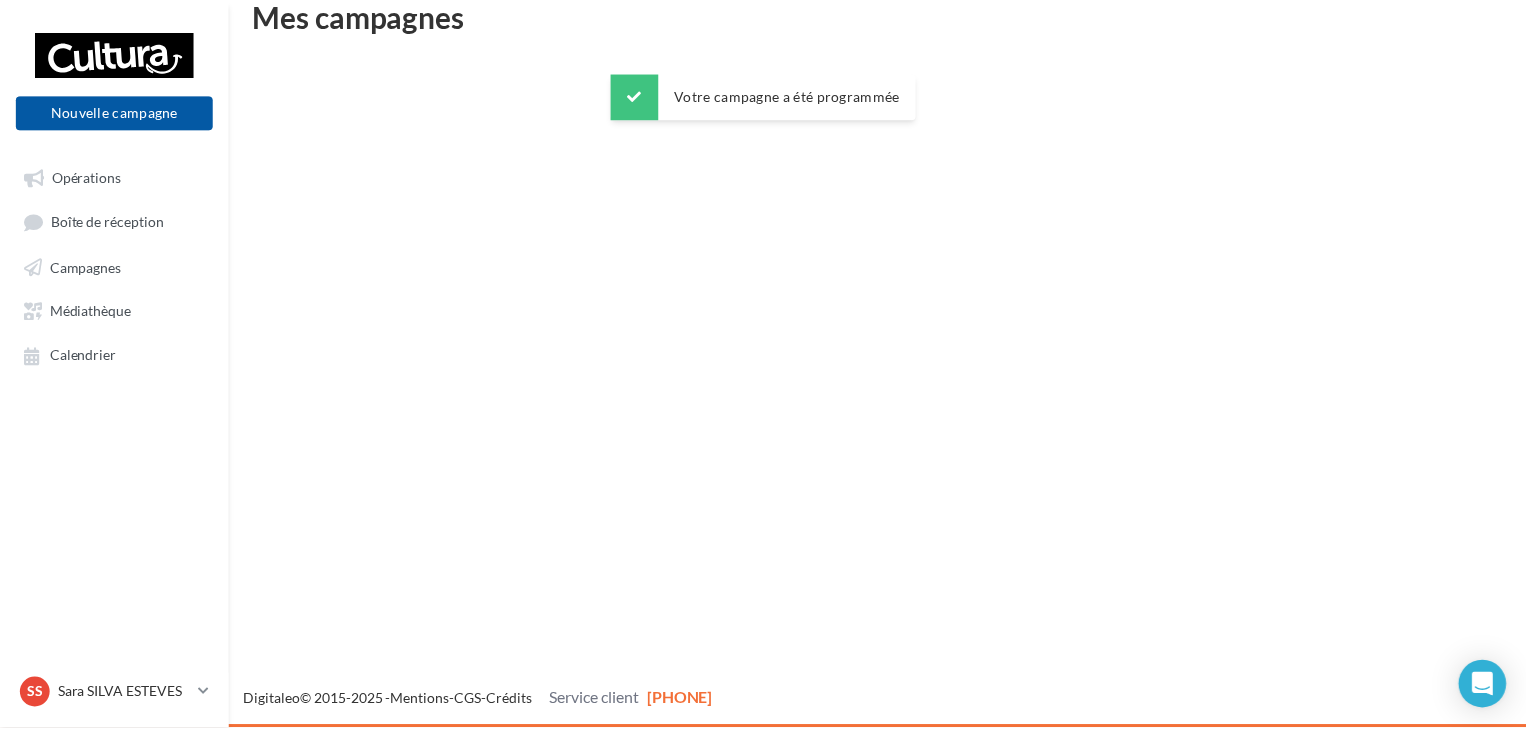 scroll, scrollTop: 32, scrollLeft: 0, axis: vertical 